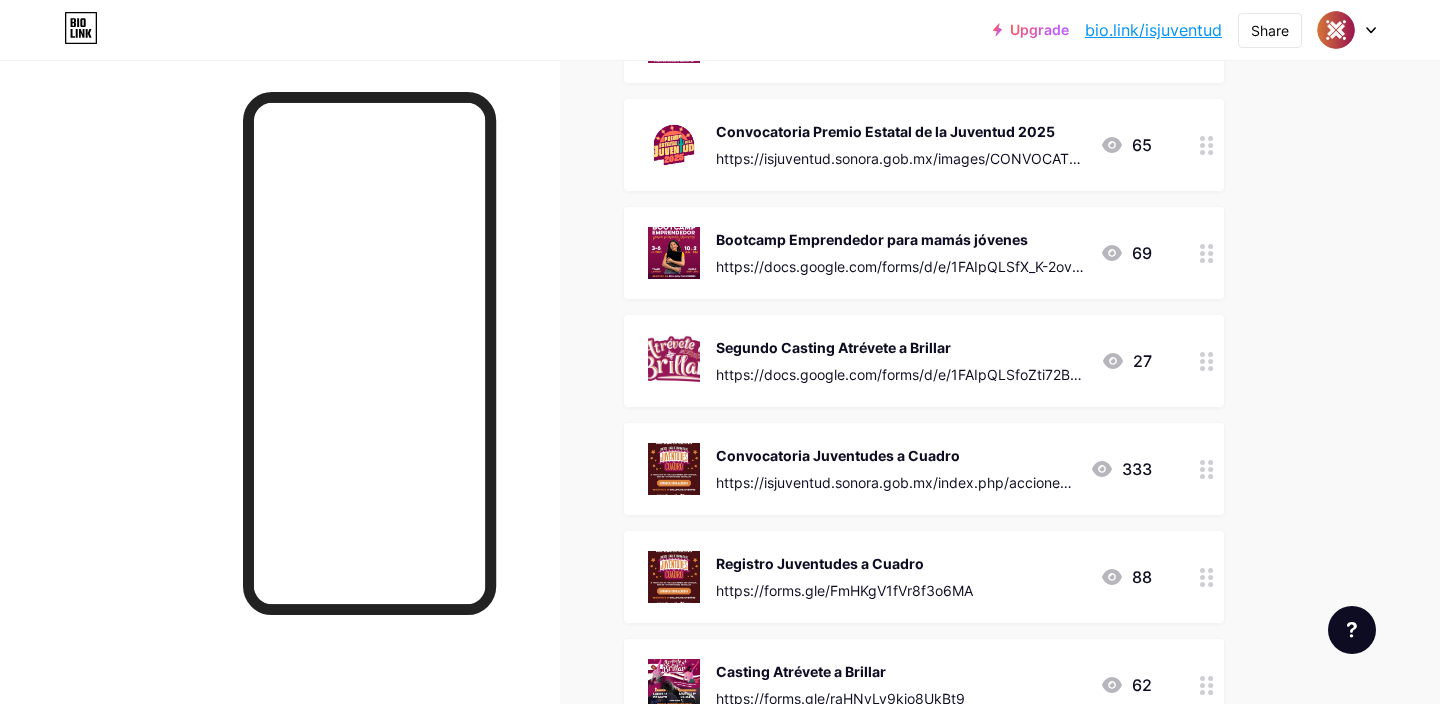 scroll, scrollTop: 891, scrollLeft: 0, axis: vertical 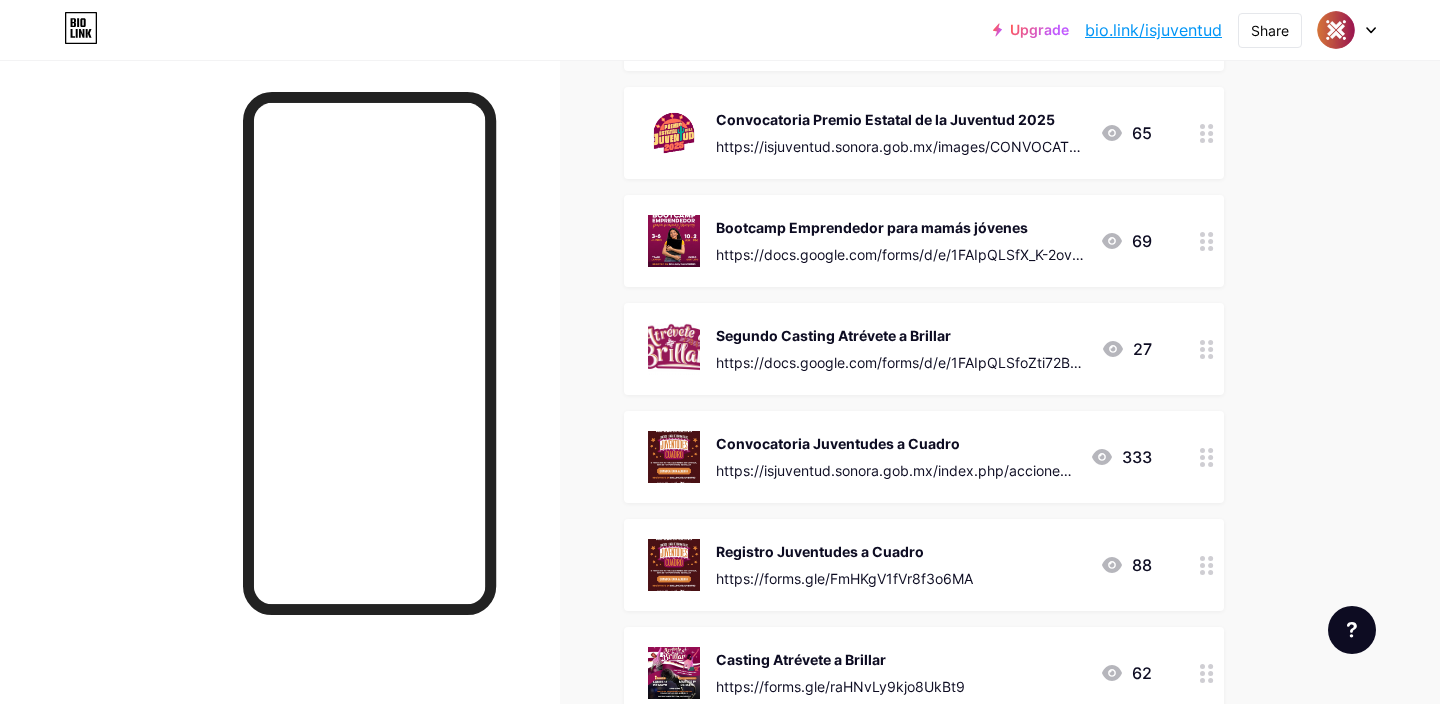 click at bounding box center [1207, 565] 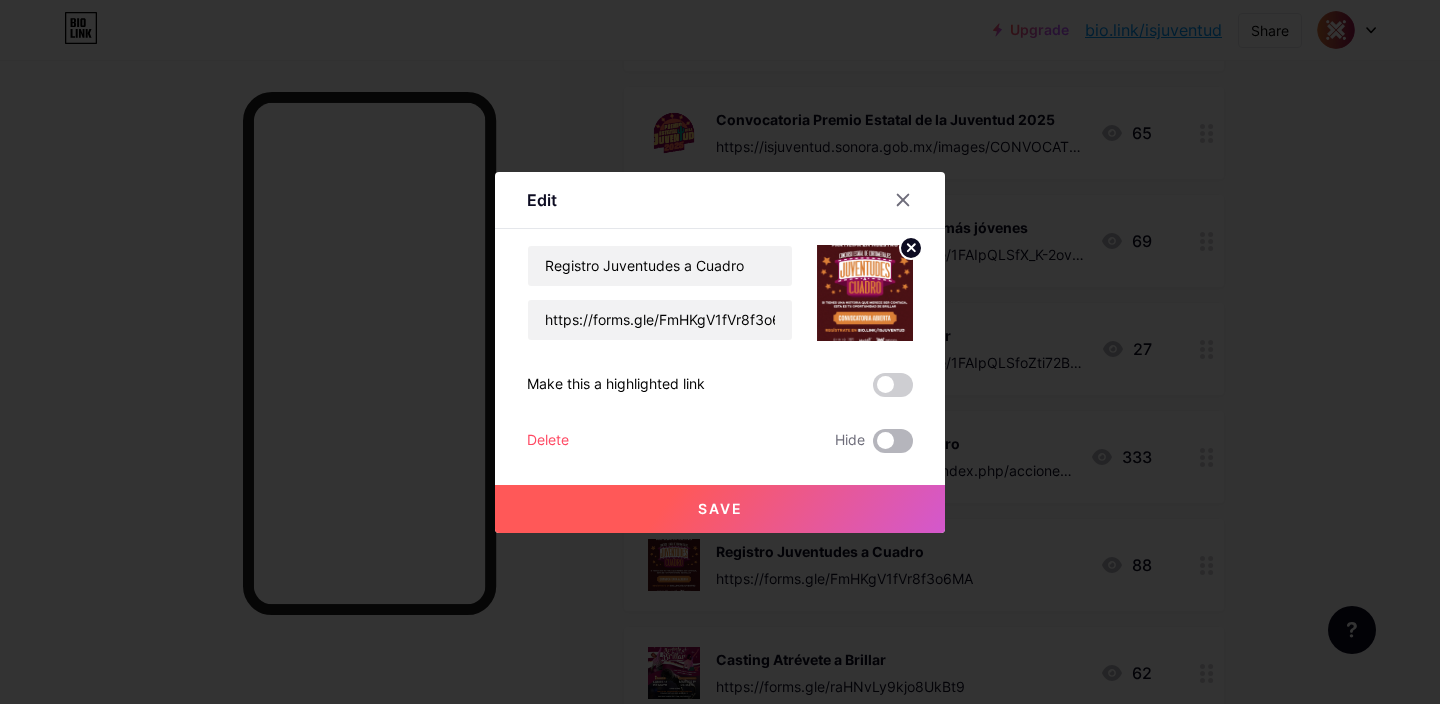 click at bounding box center [893, 441] 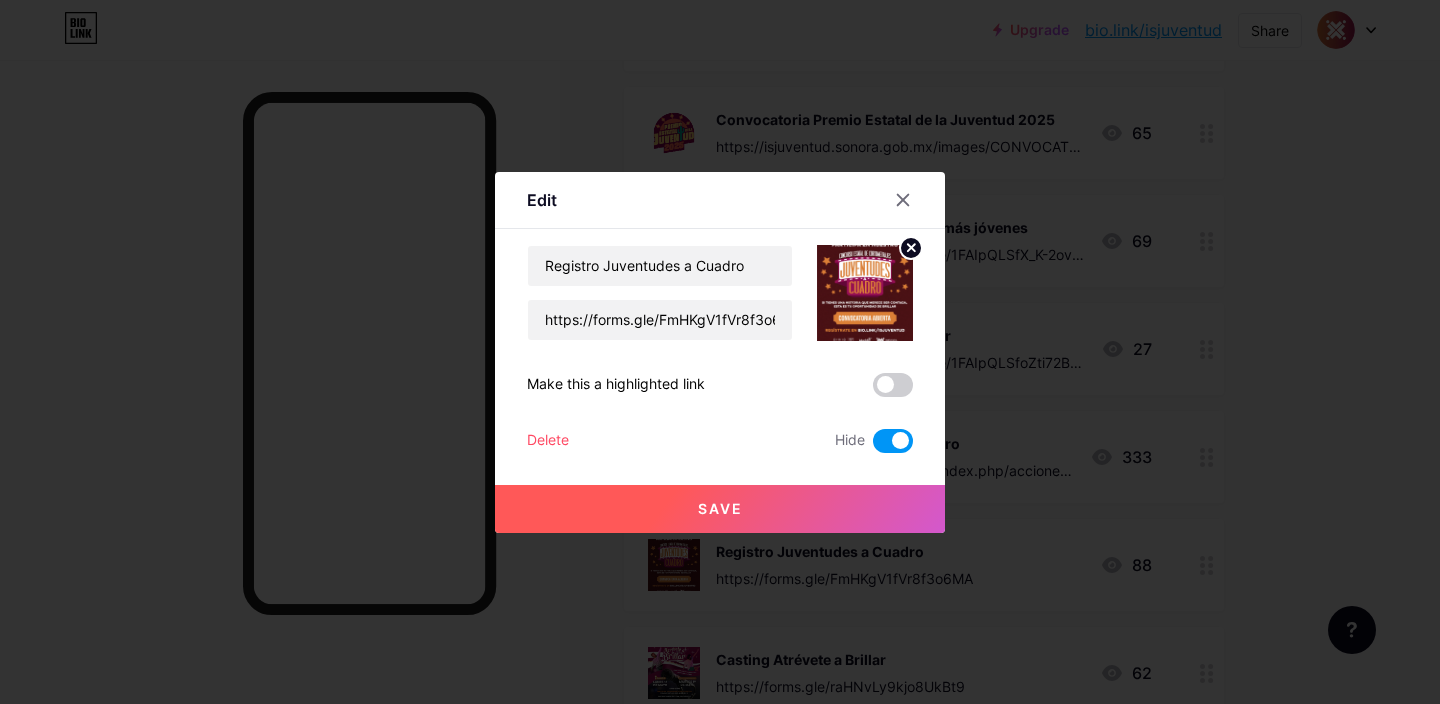 click on "Save" at bounding box center (720, 509) 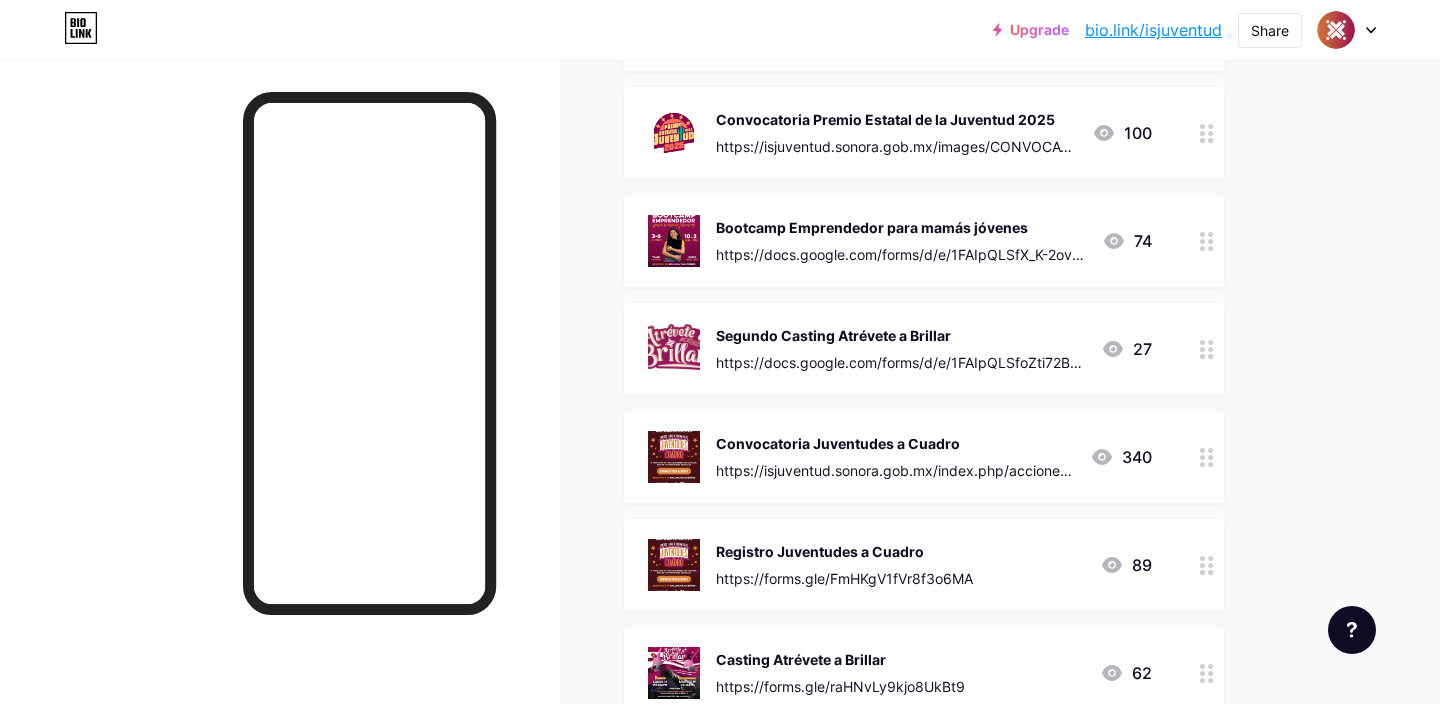 click at bounding box center [1207, 457] 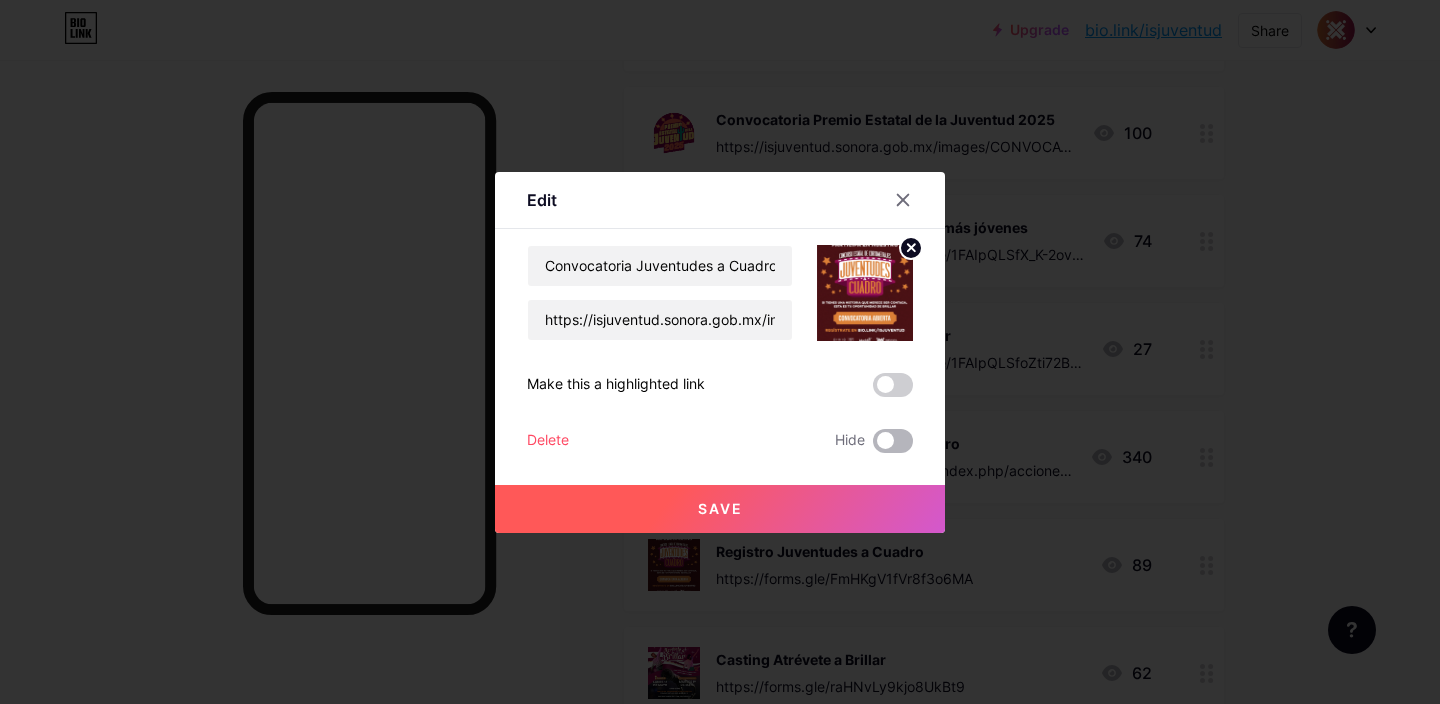 click at bounding box center [893, 441] 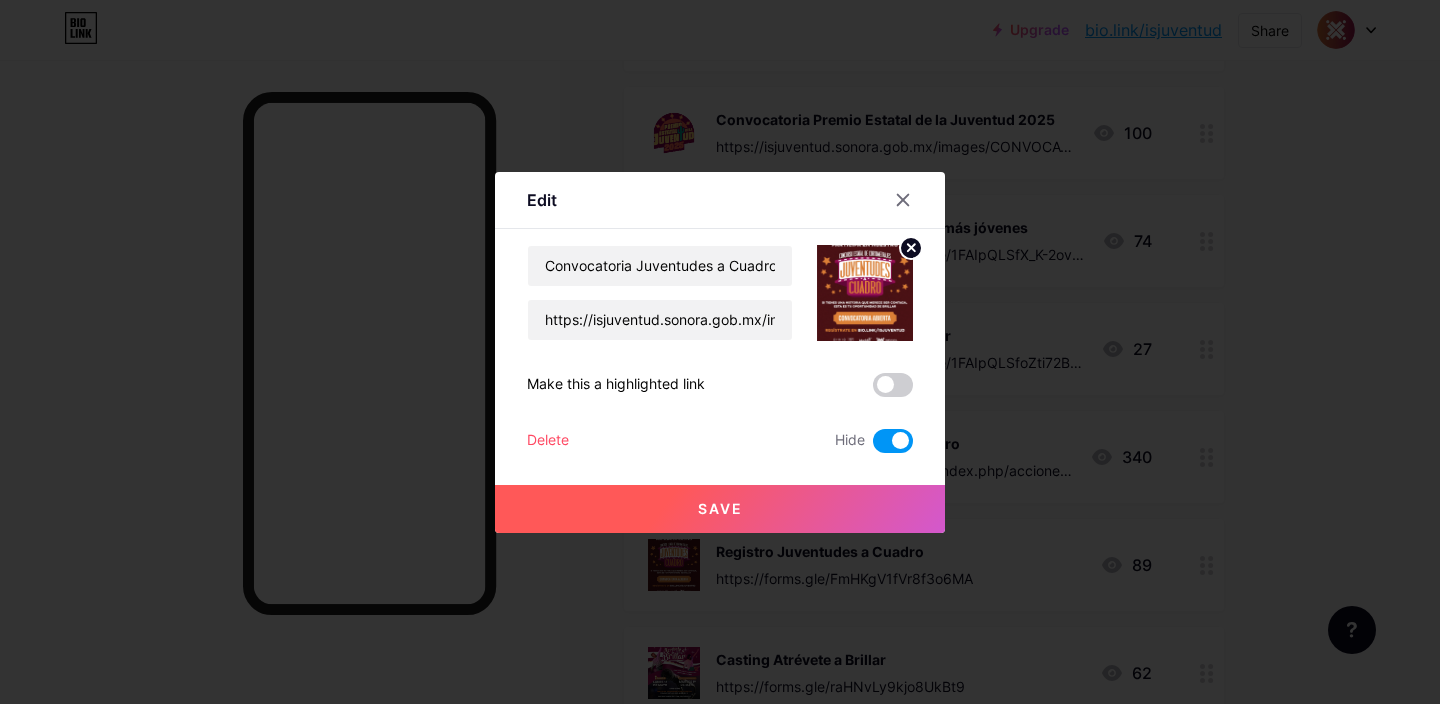 click on "Save" at bounding box center (720, 509) 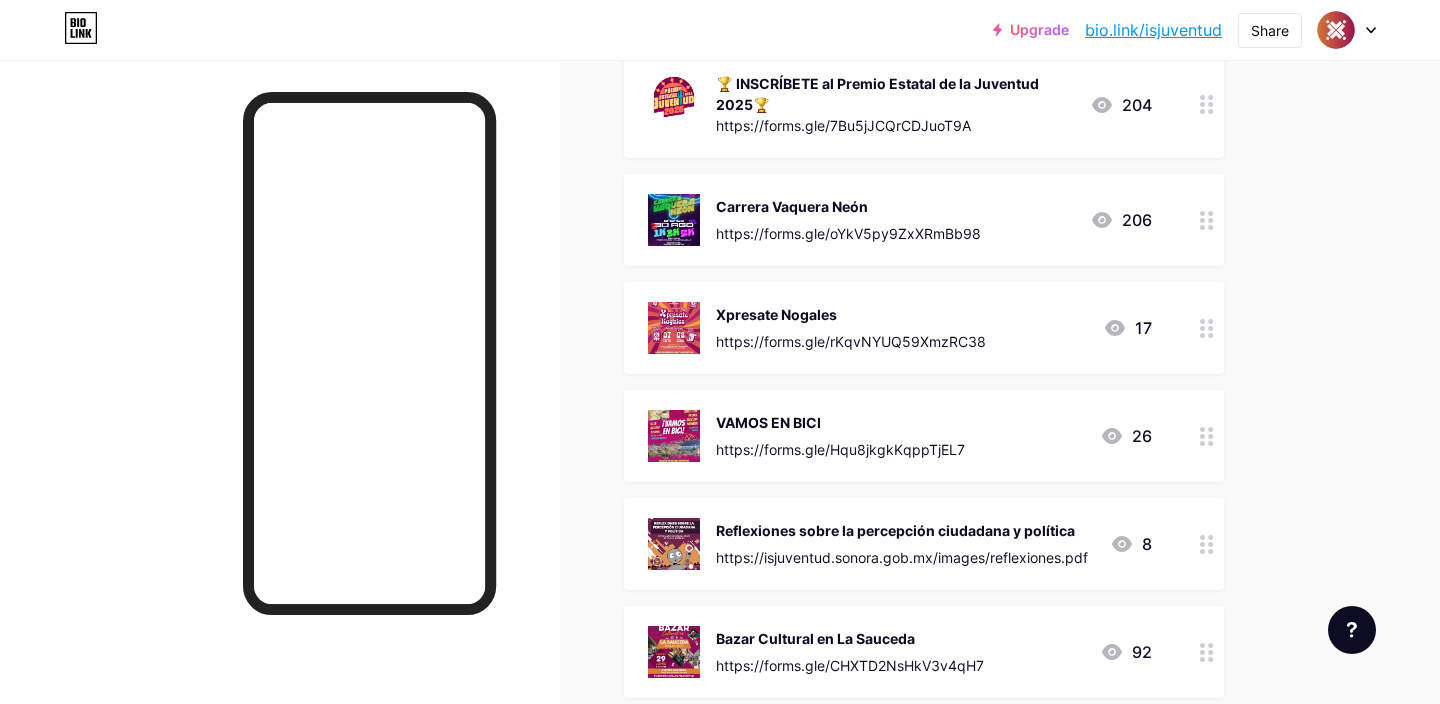 scroll, scrollTop: 0, scrollLeft: 0, axis: both 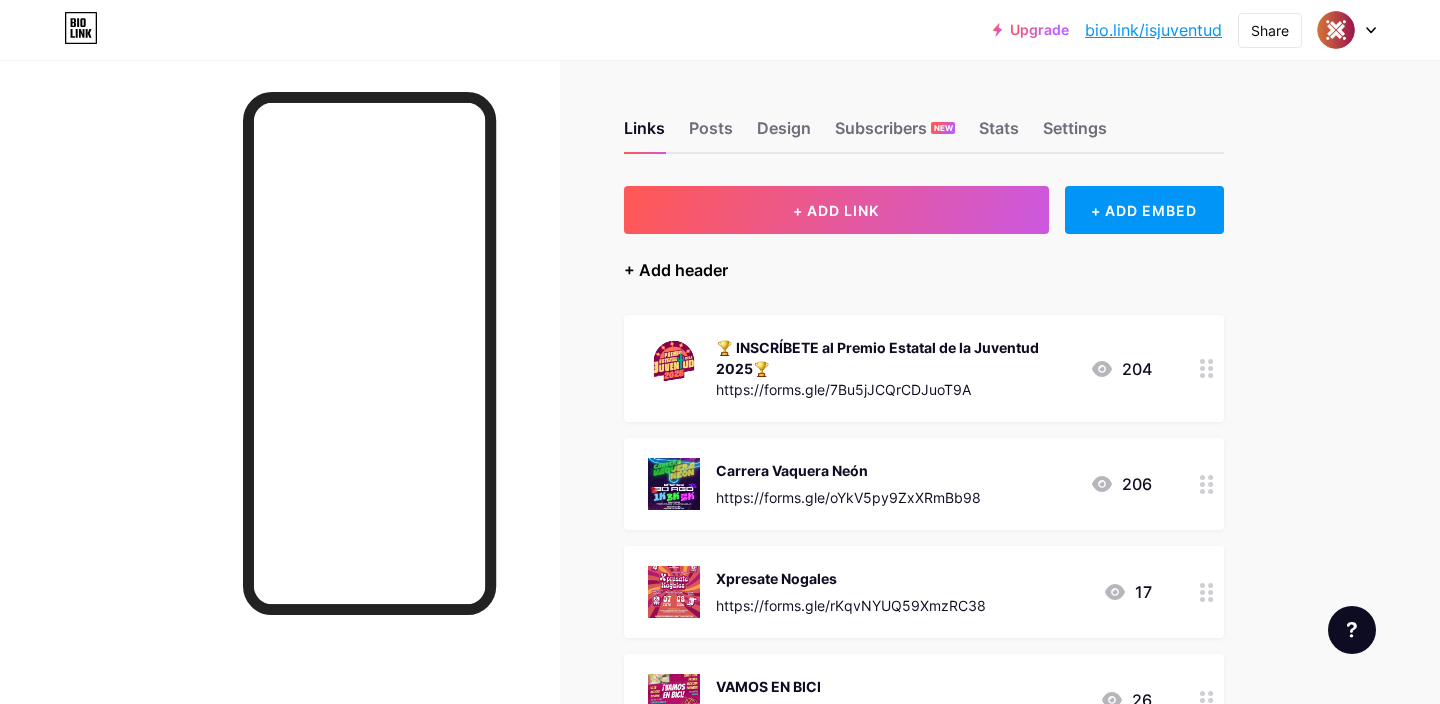 click on "+ Add header" at bounding box center [676, 270] 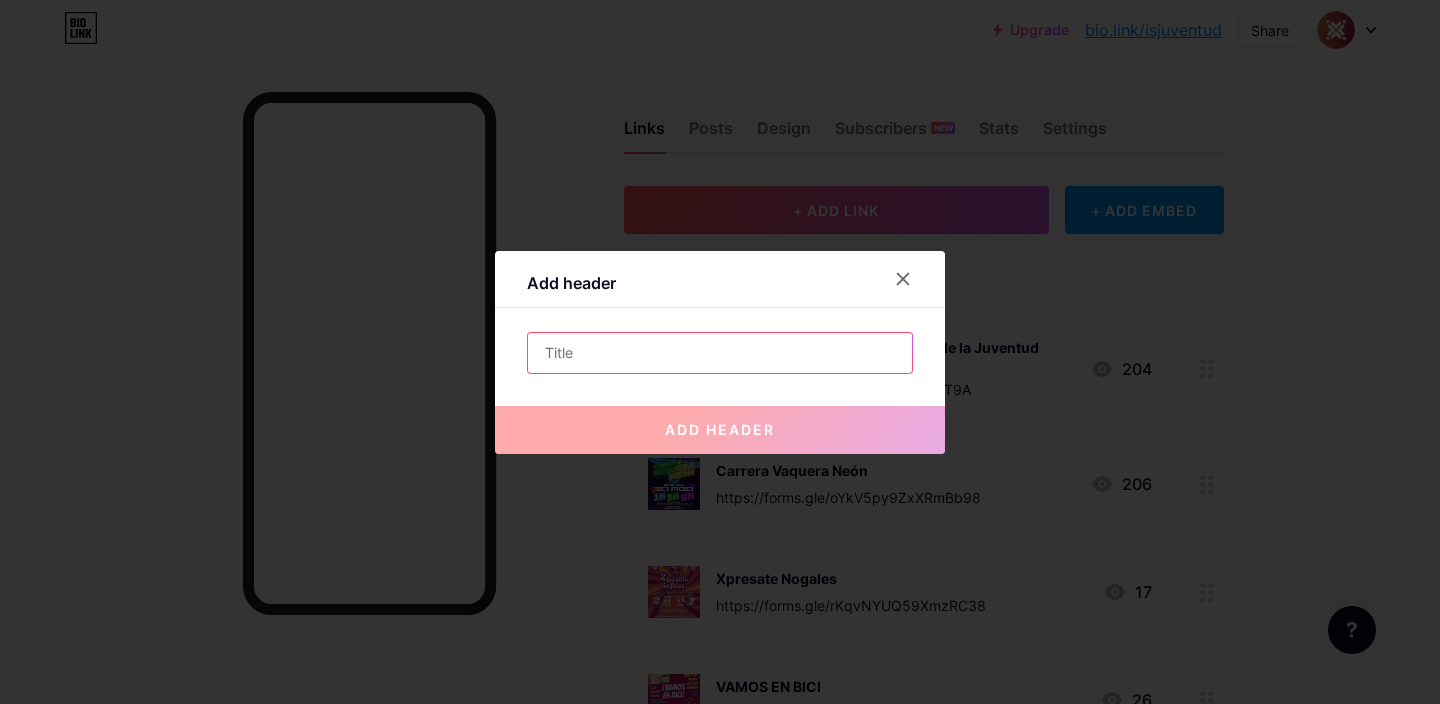 click at bounding box center (720, 353) 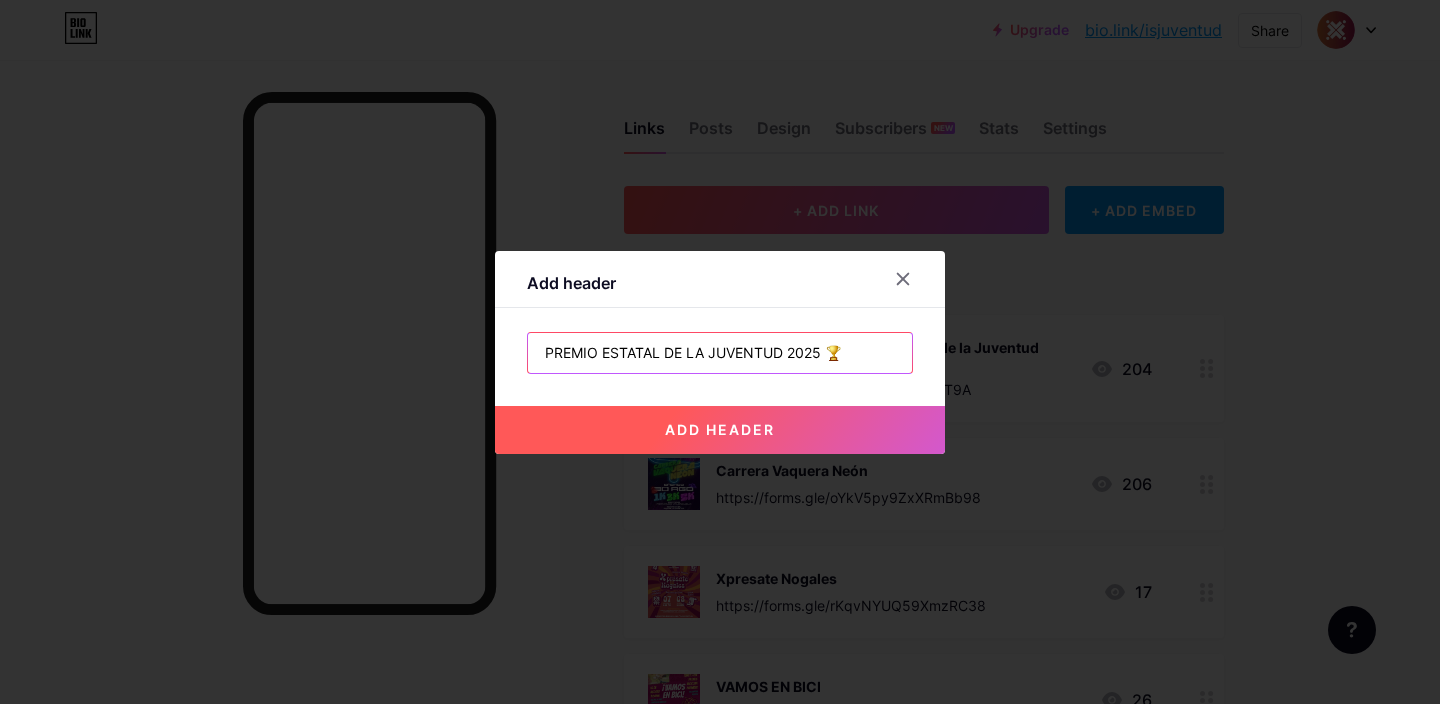type on "PREMIO ESTATAL DE LA JUVENTUD 2025 🏆" 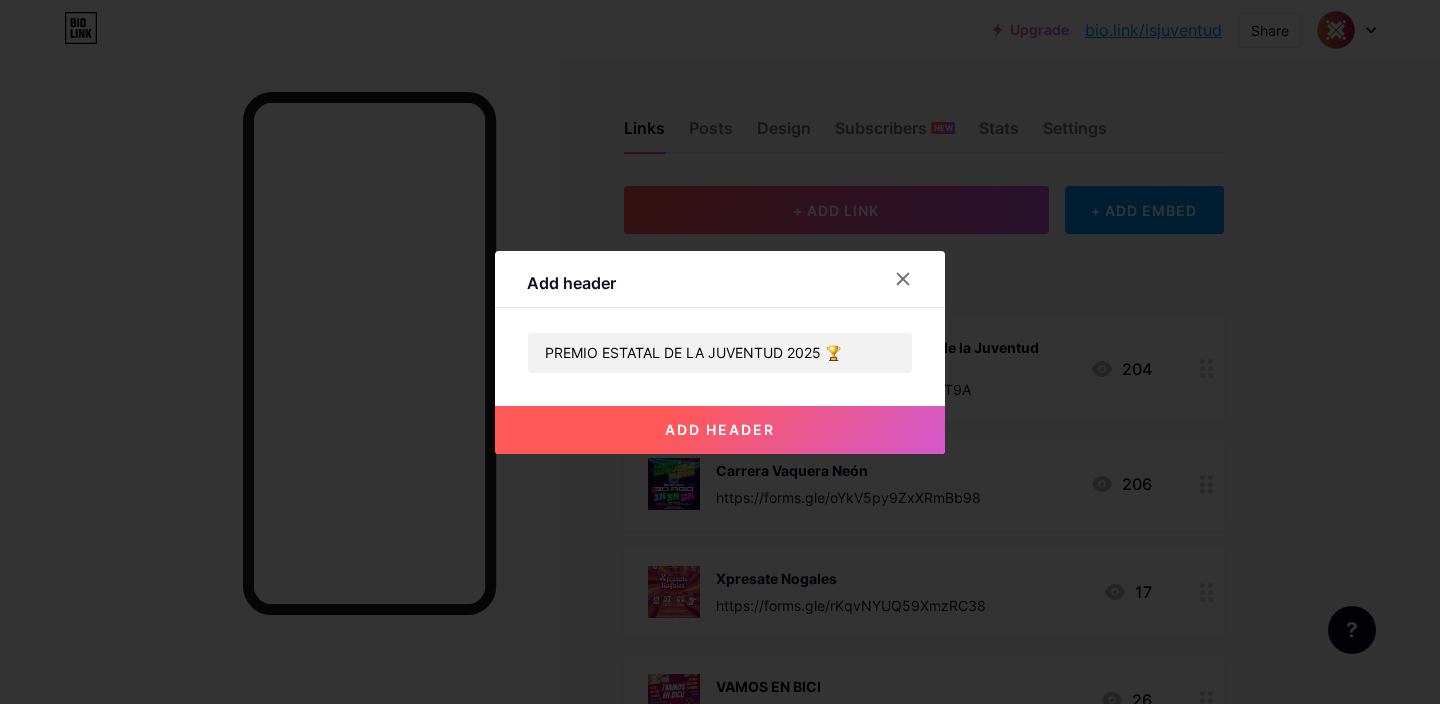 click on "add header" at bounding box center [720, 430] 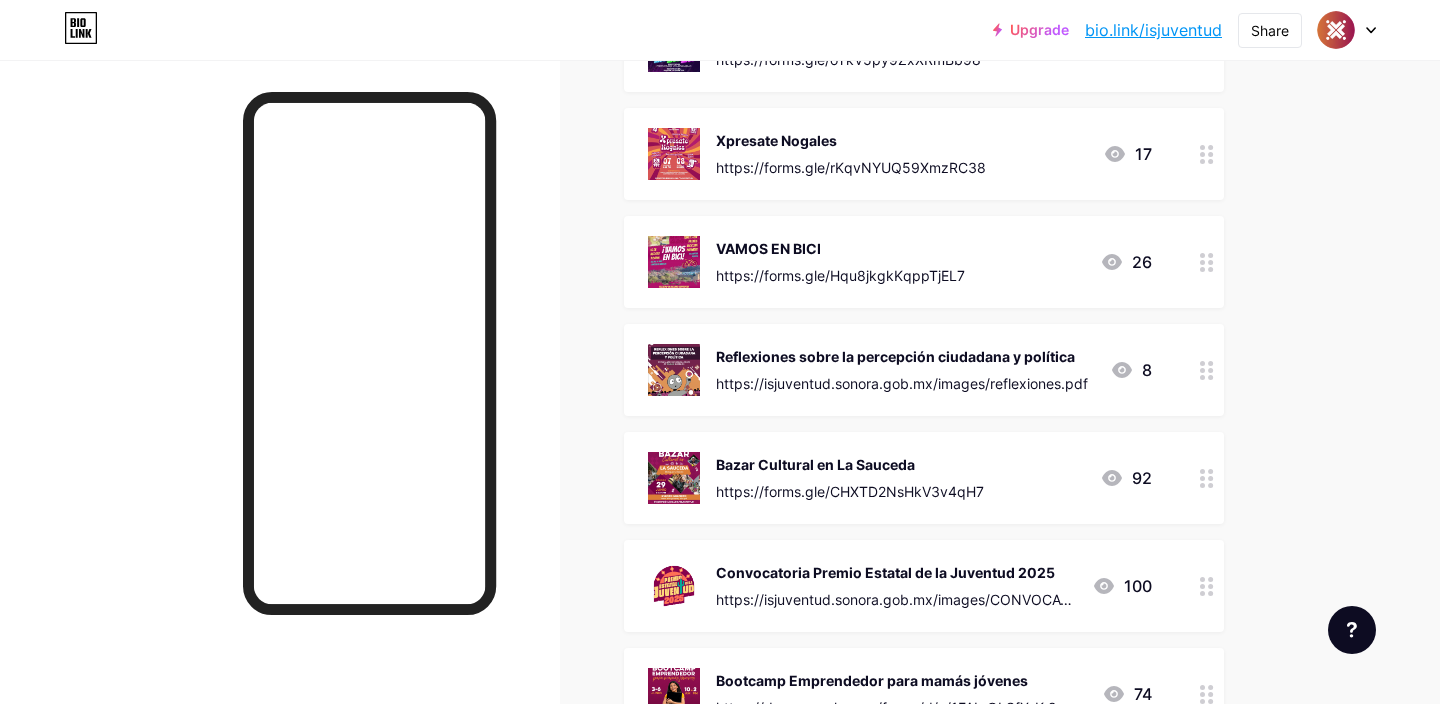 scroll, scrollTop: 547, scrollLeft: 0, axis: vertical 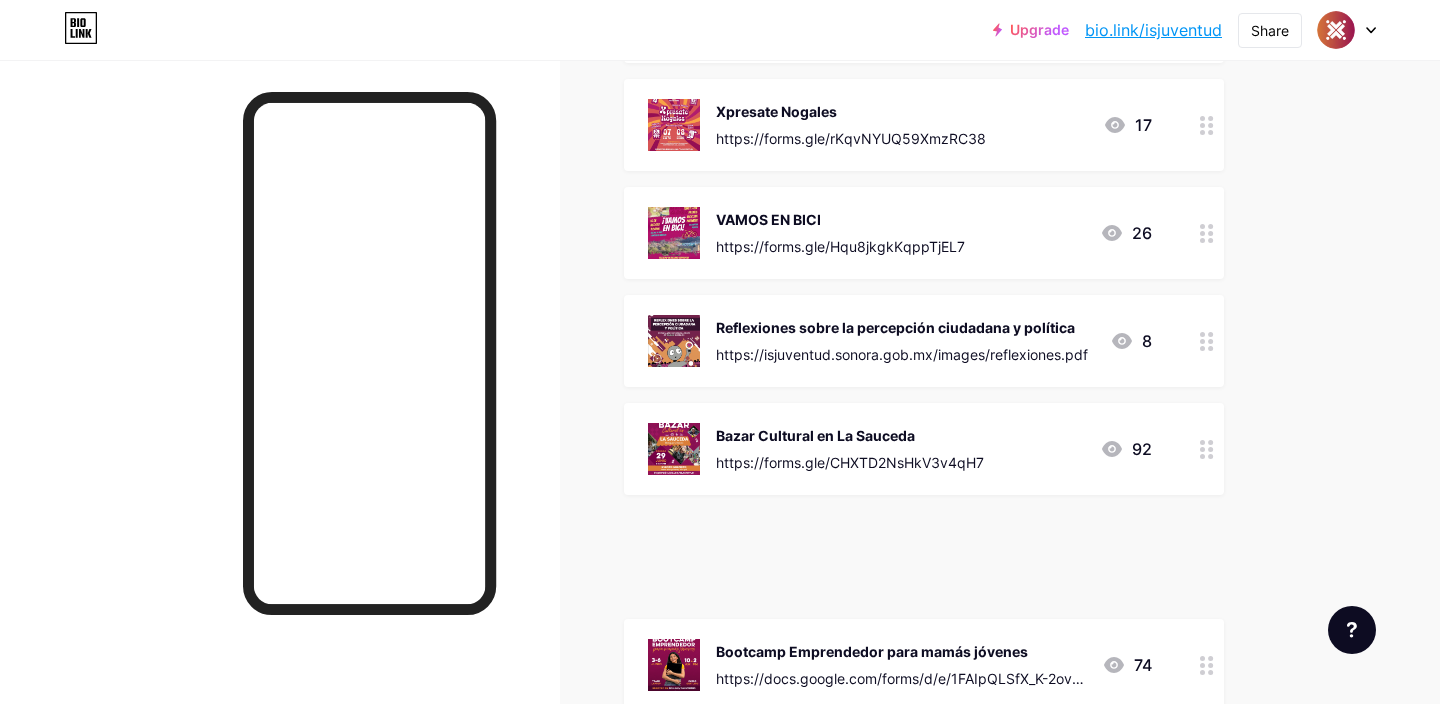 type 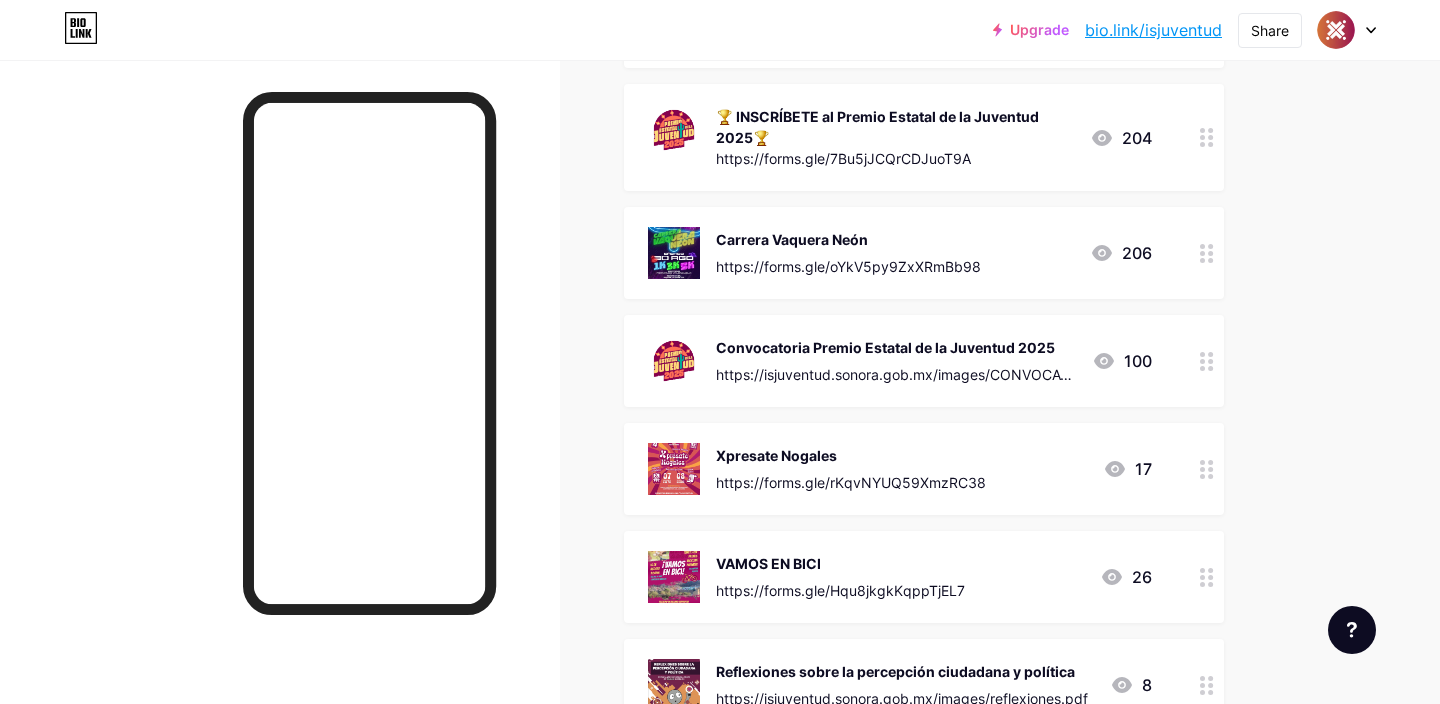 scroll, scrollTop: 301, scrollLeft: 0, axis: vertical 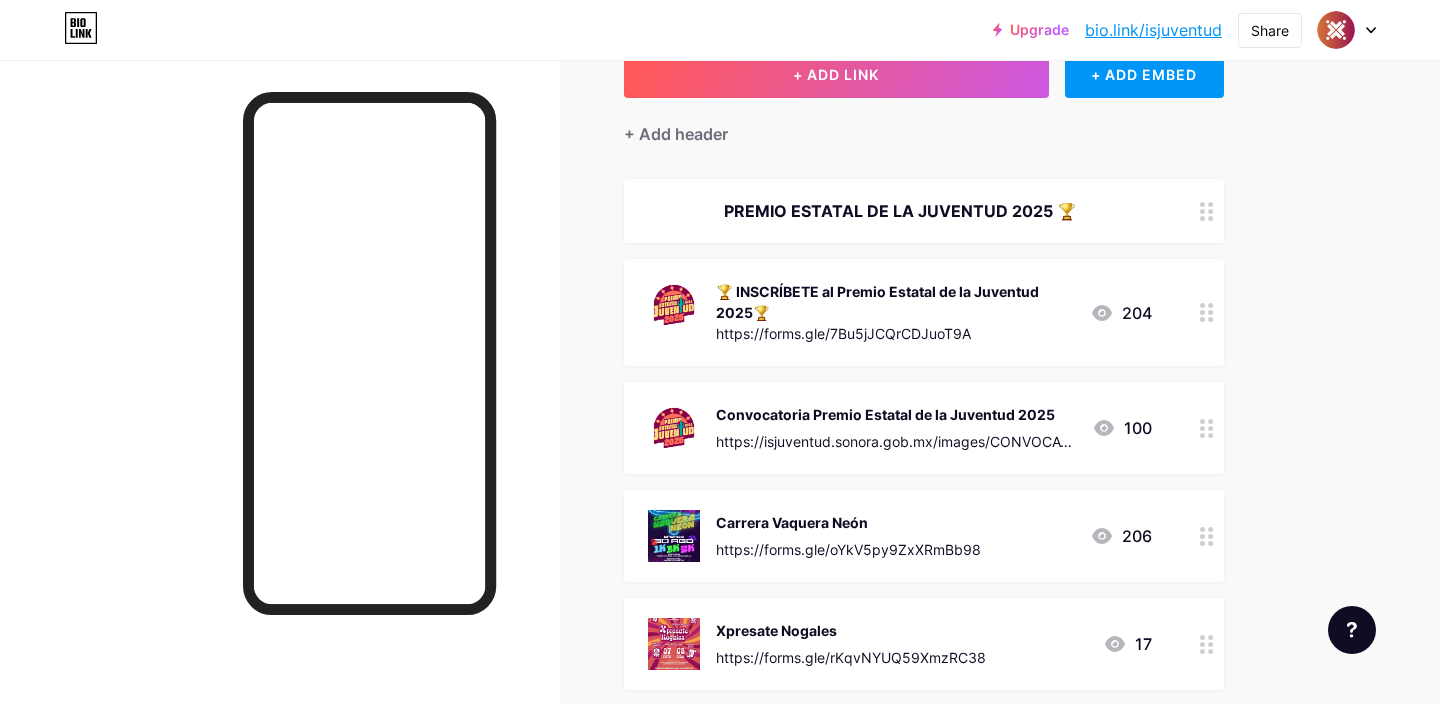 drag, startPoint x: 1199, startPoint y: 385, endPoint x: 1132, endPoint y: 18, distance: 373.06567 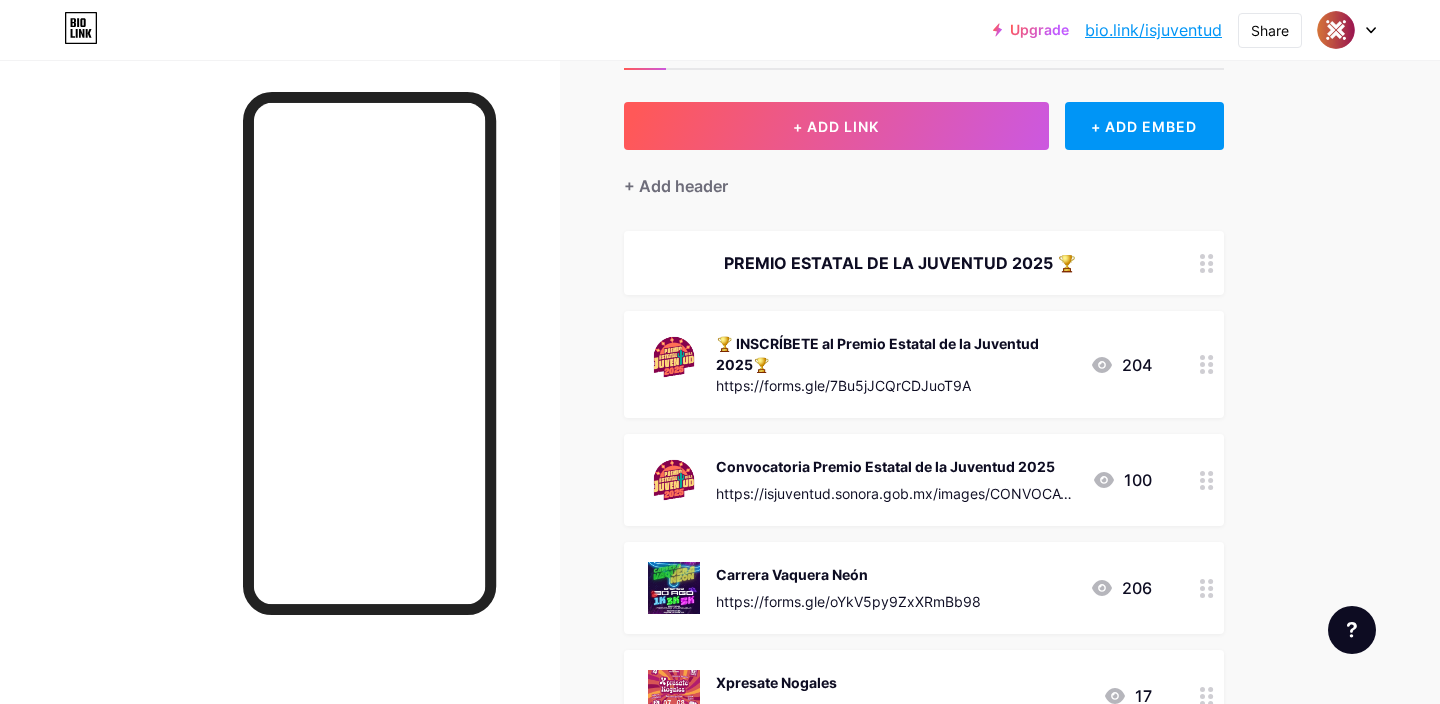 scroll, scrollTop: 0, scrollLeft: 0, axis: both 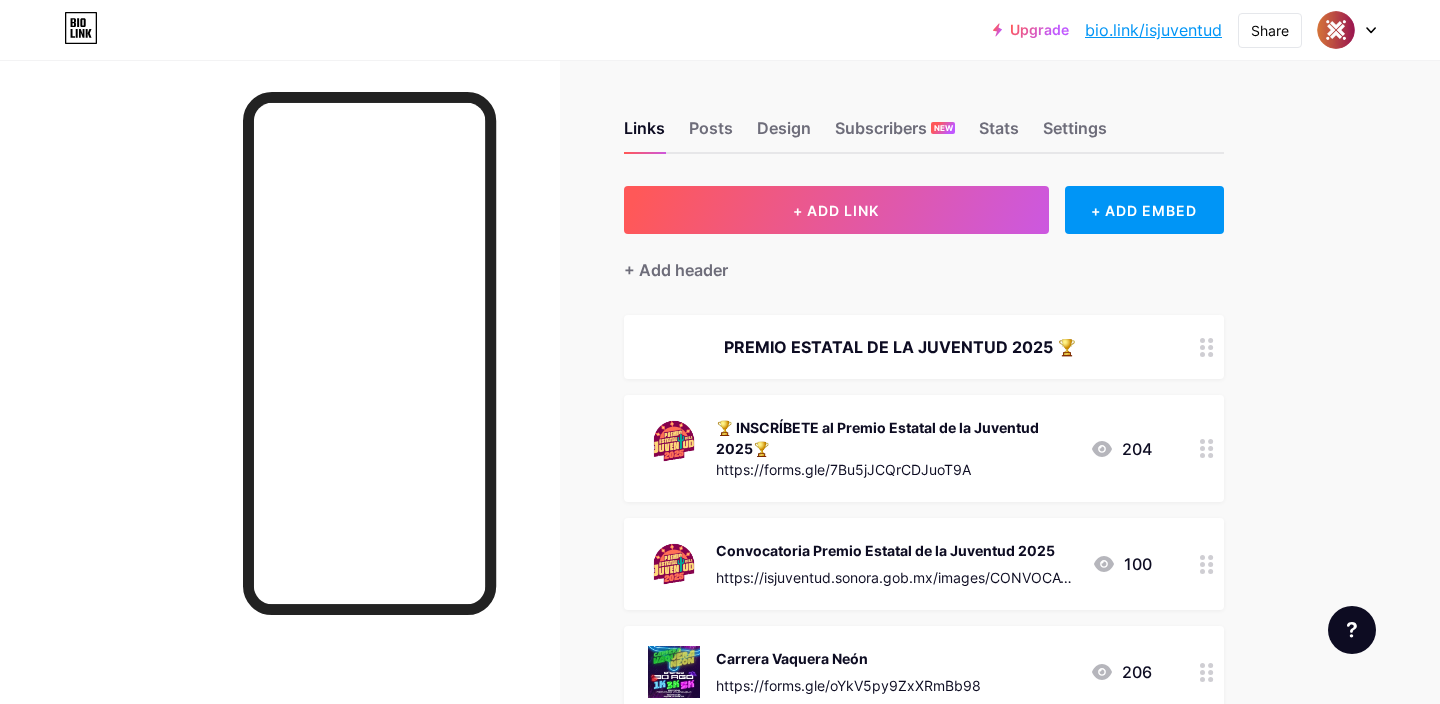 drag, startPoint x: 1181, startPoint y: 361, endPoint x: 1201, endPoint y: 372, distance: 22.825424 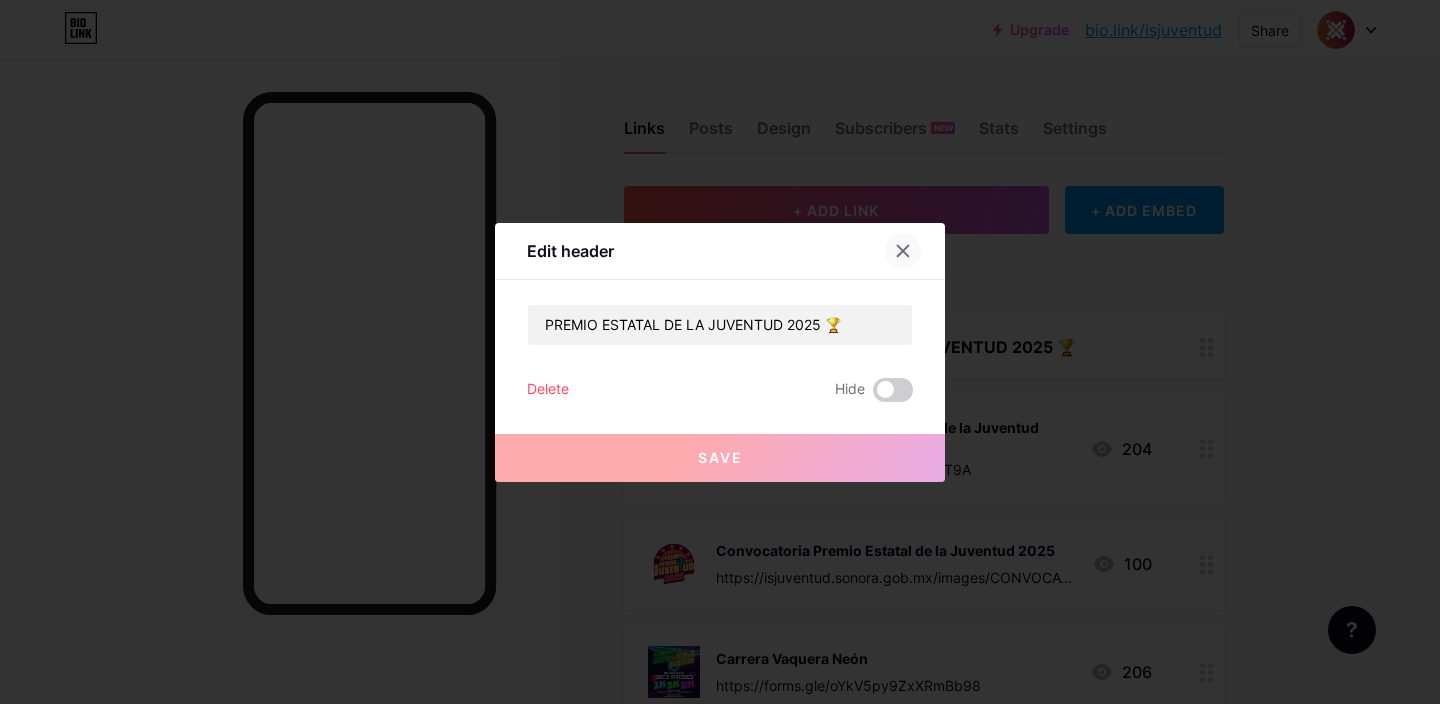 click at bounding box center [903, 251] 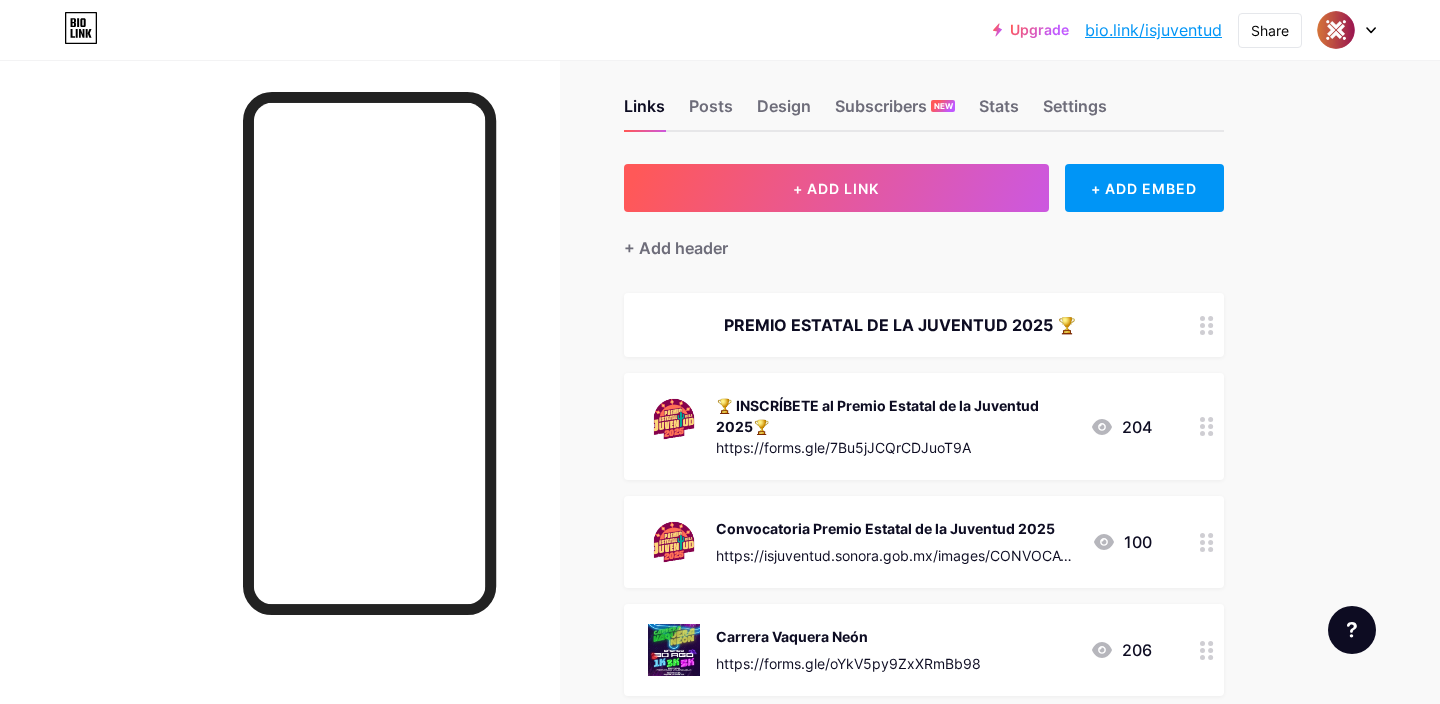 scroll, scrollTop: 0, scrollLeft: 0, axis: both 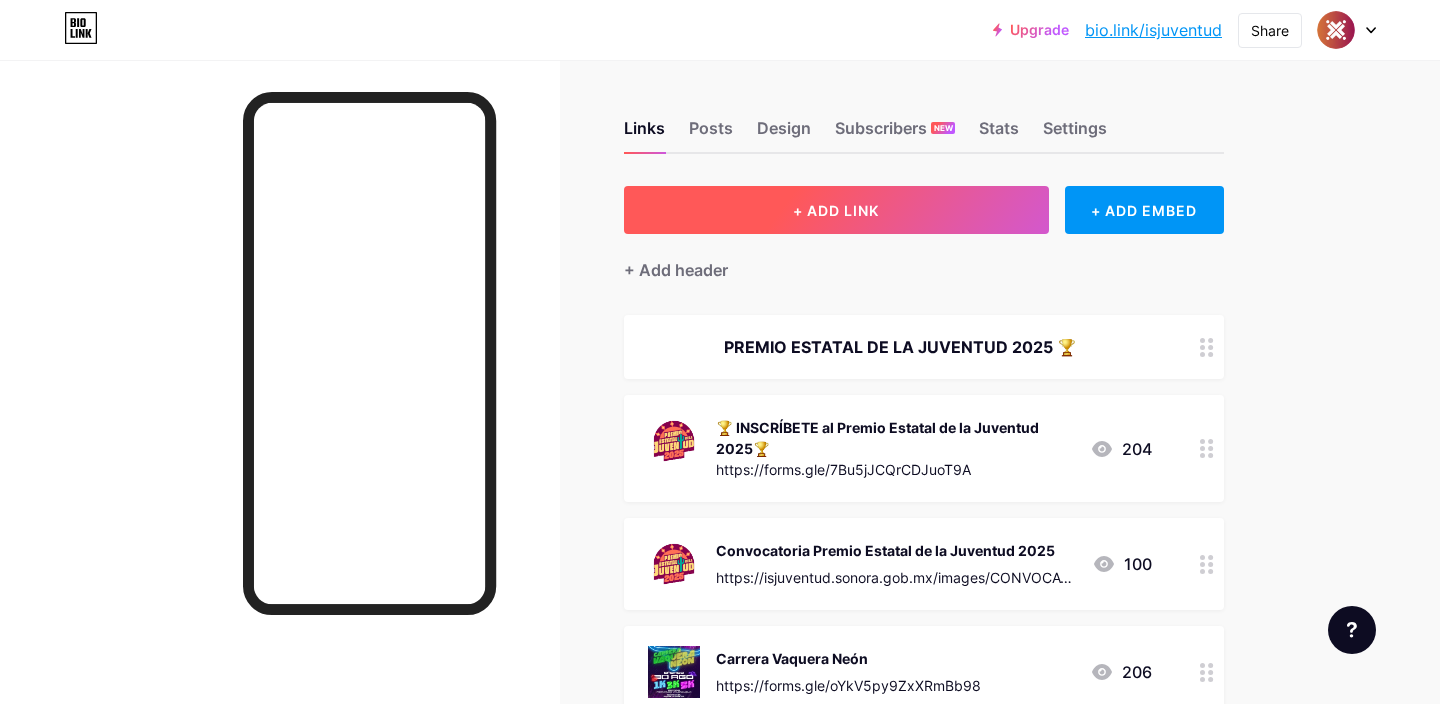 click on "+ ADD LINK" at bounding box center [836, 210] 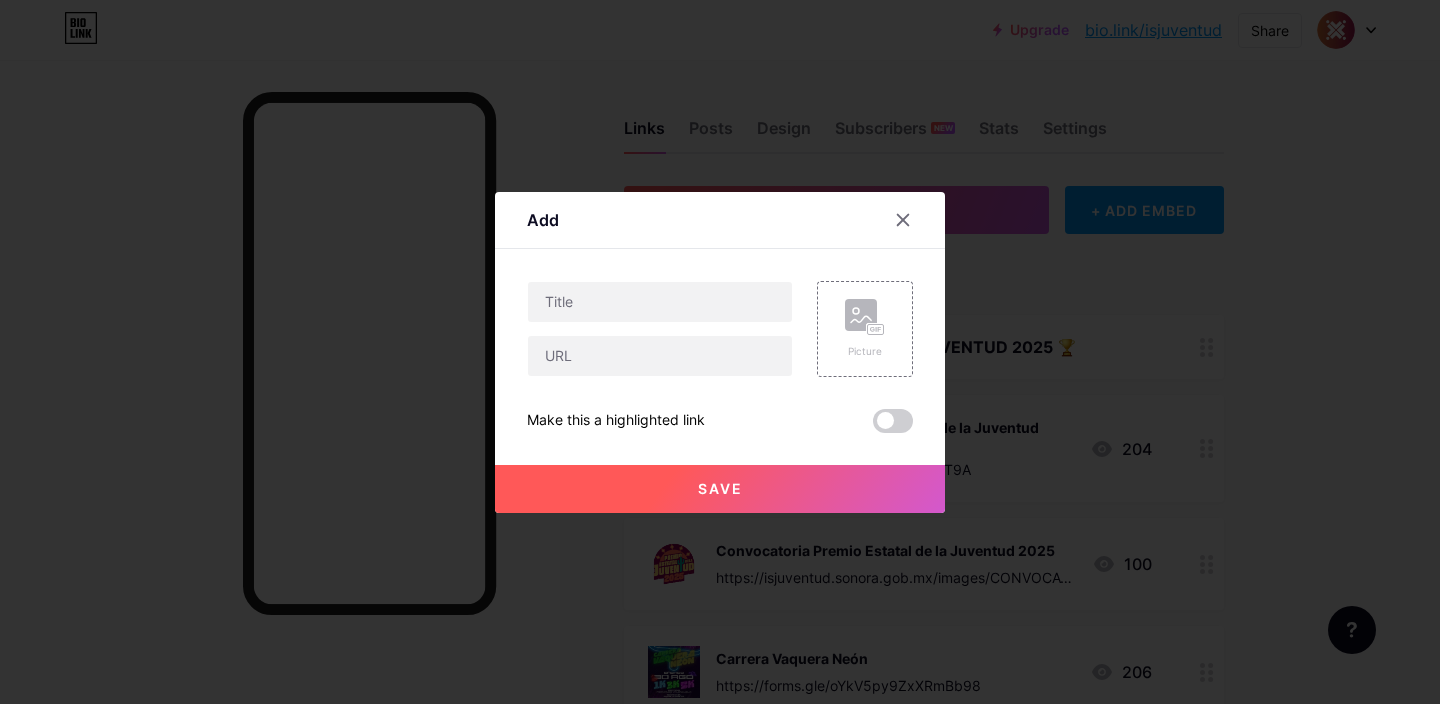 click on "Add" at bounding box center [720, 225] 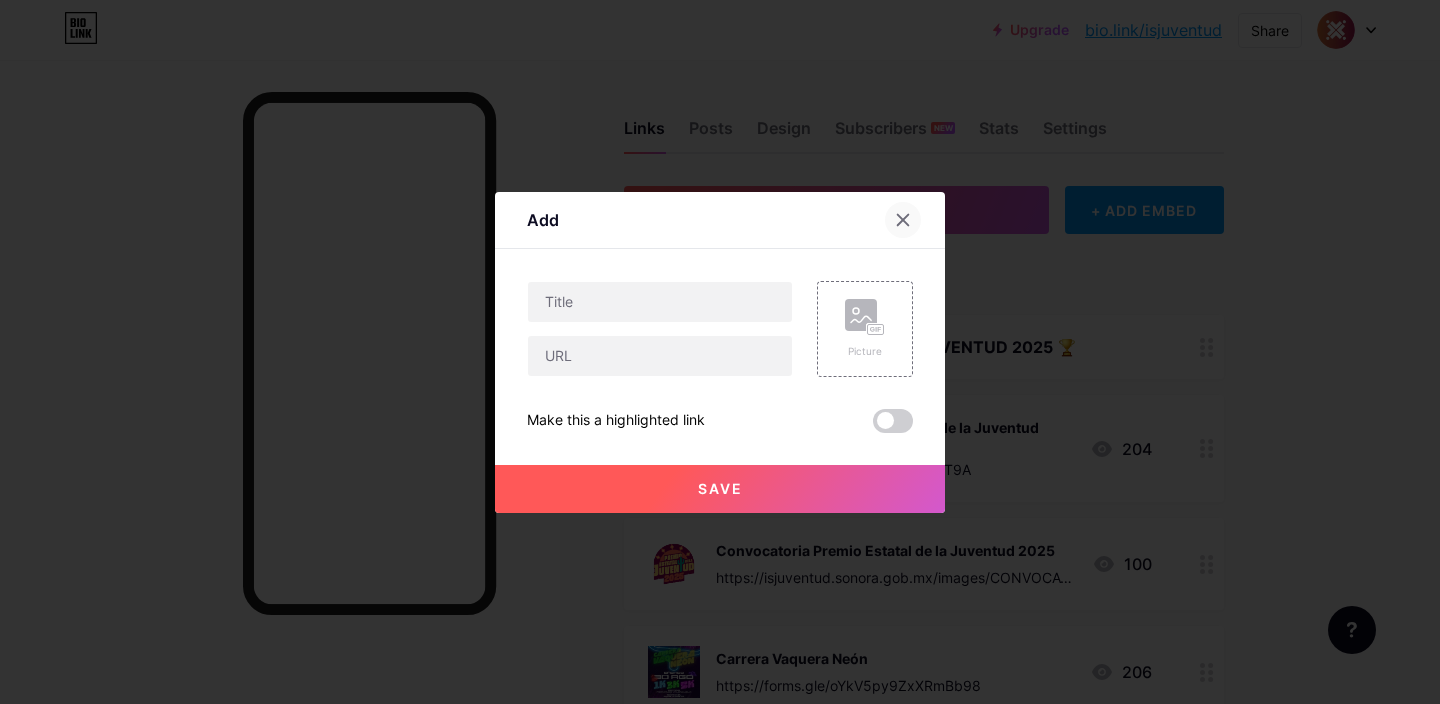 click at bounding box center [903, 220] 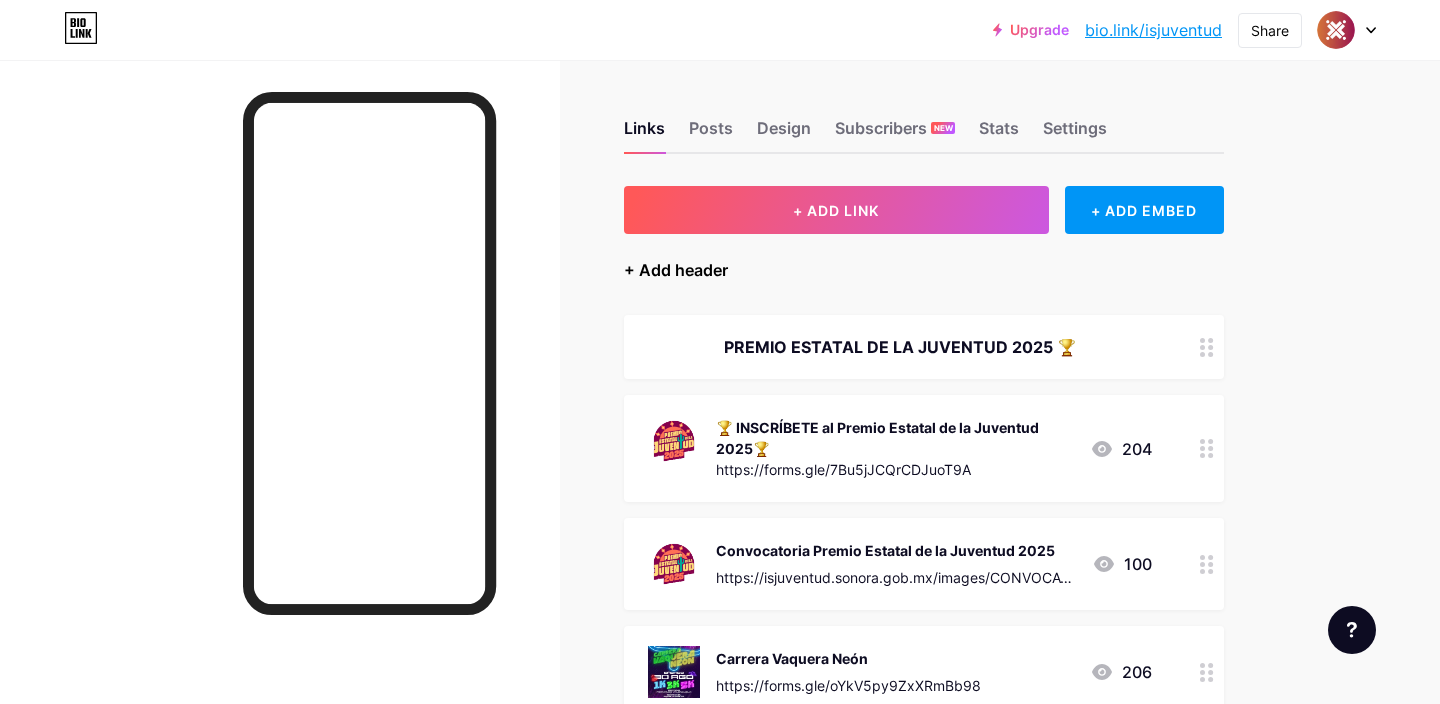 click on "+ Add header" at bounding box center [676, 270] 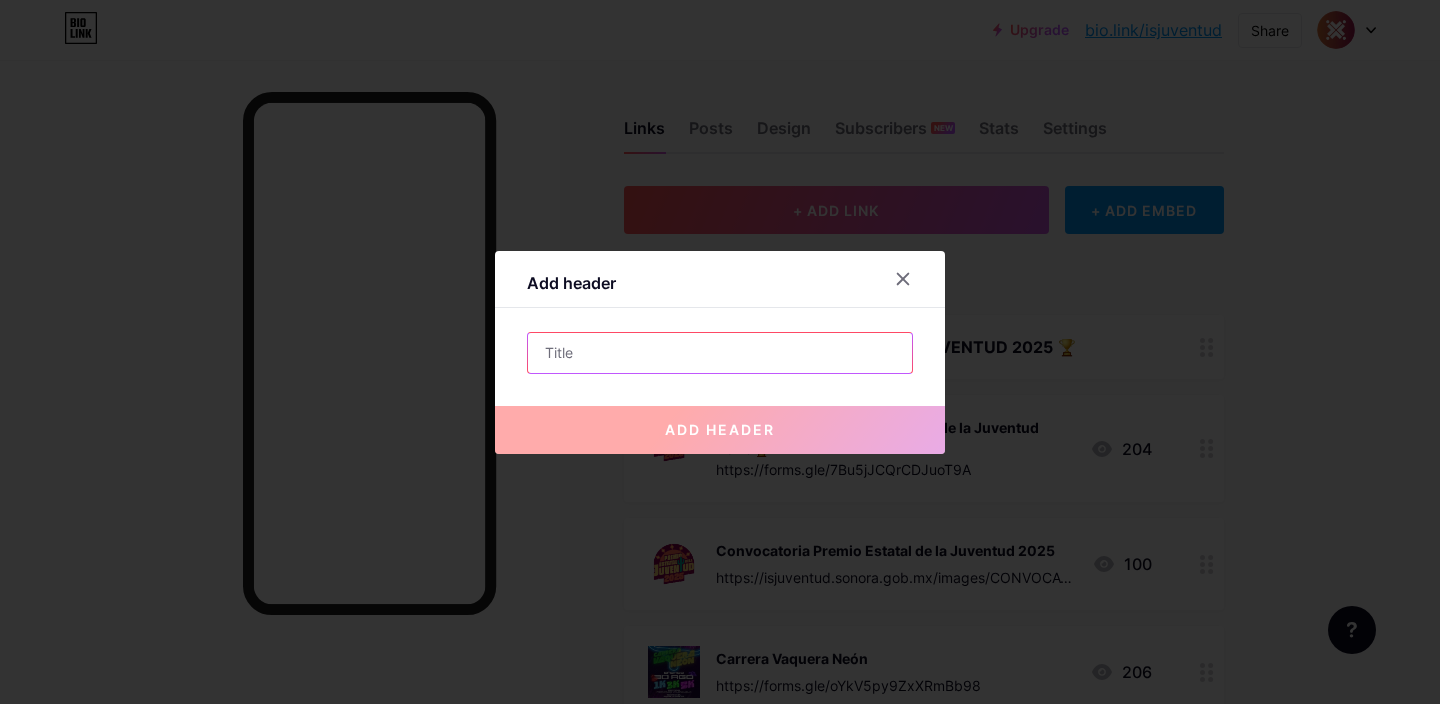 click at bounding box center (720, 353) 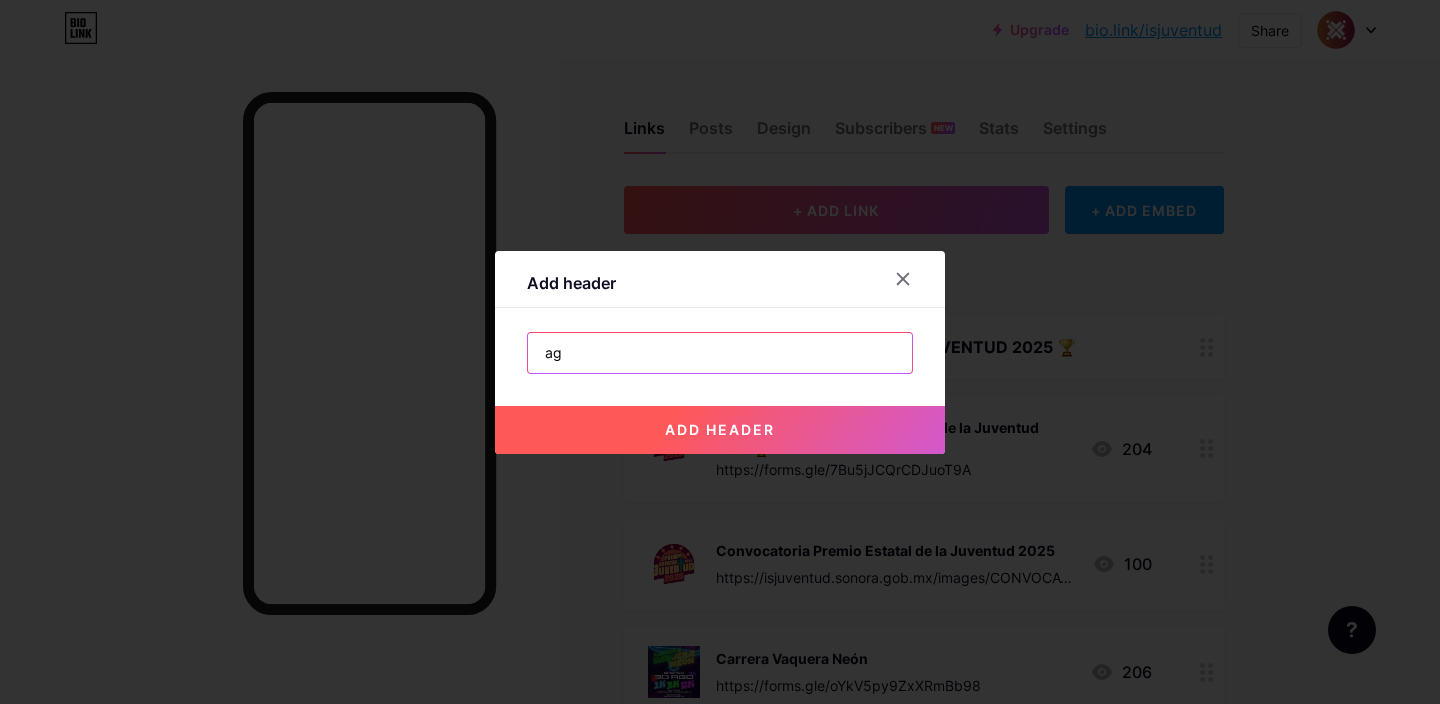 type on "a" 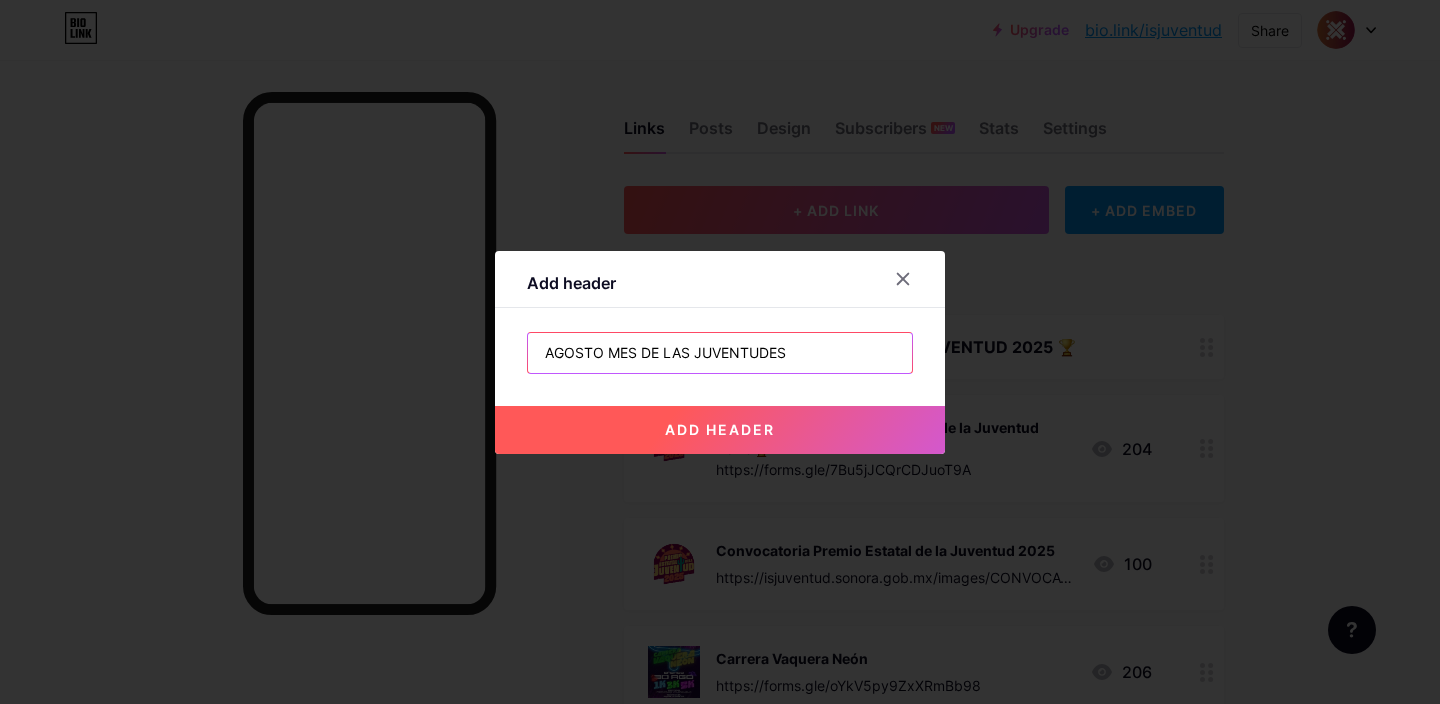 type on "AGOSTO MES DE LAS JUVENTUDES" 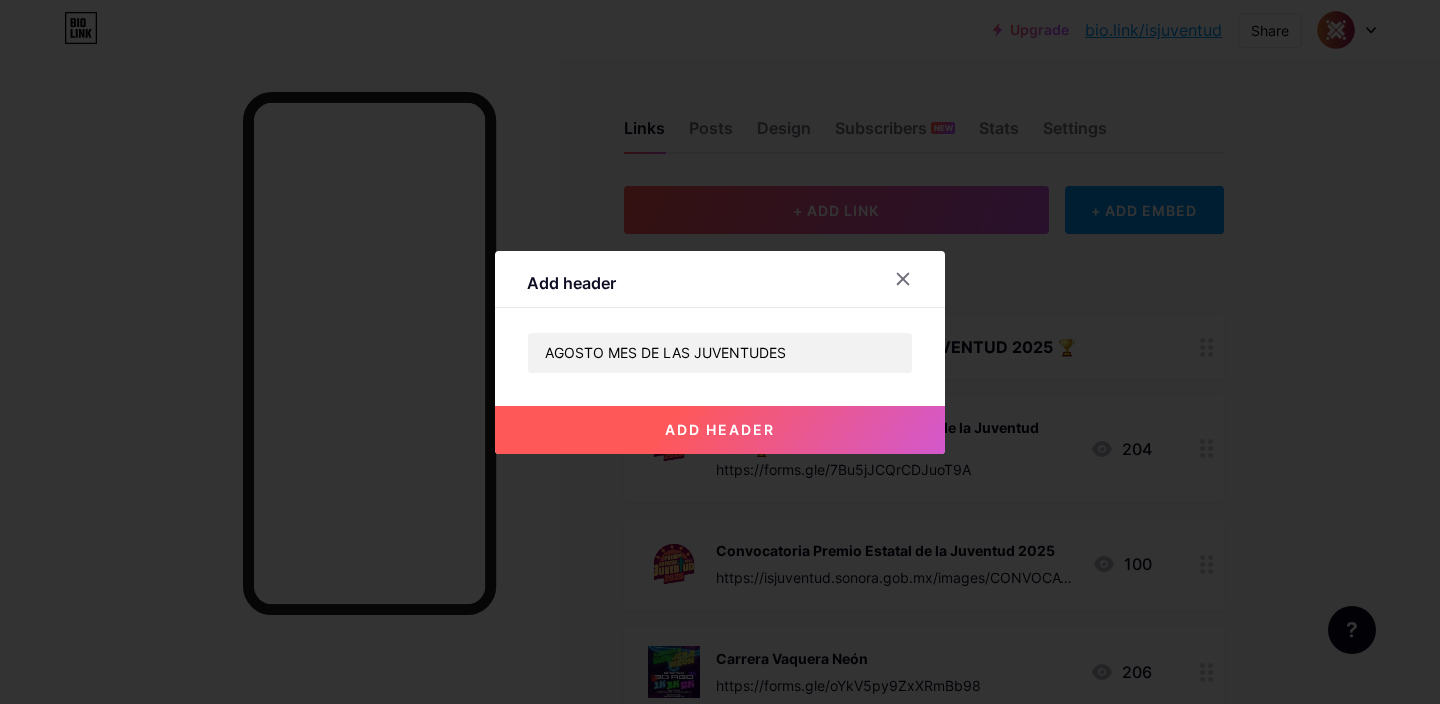 click on "add header" at bounding box center [720, 430] 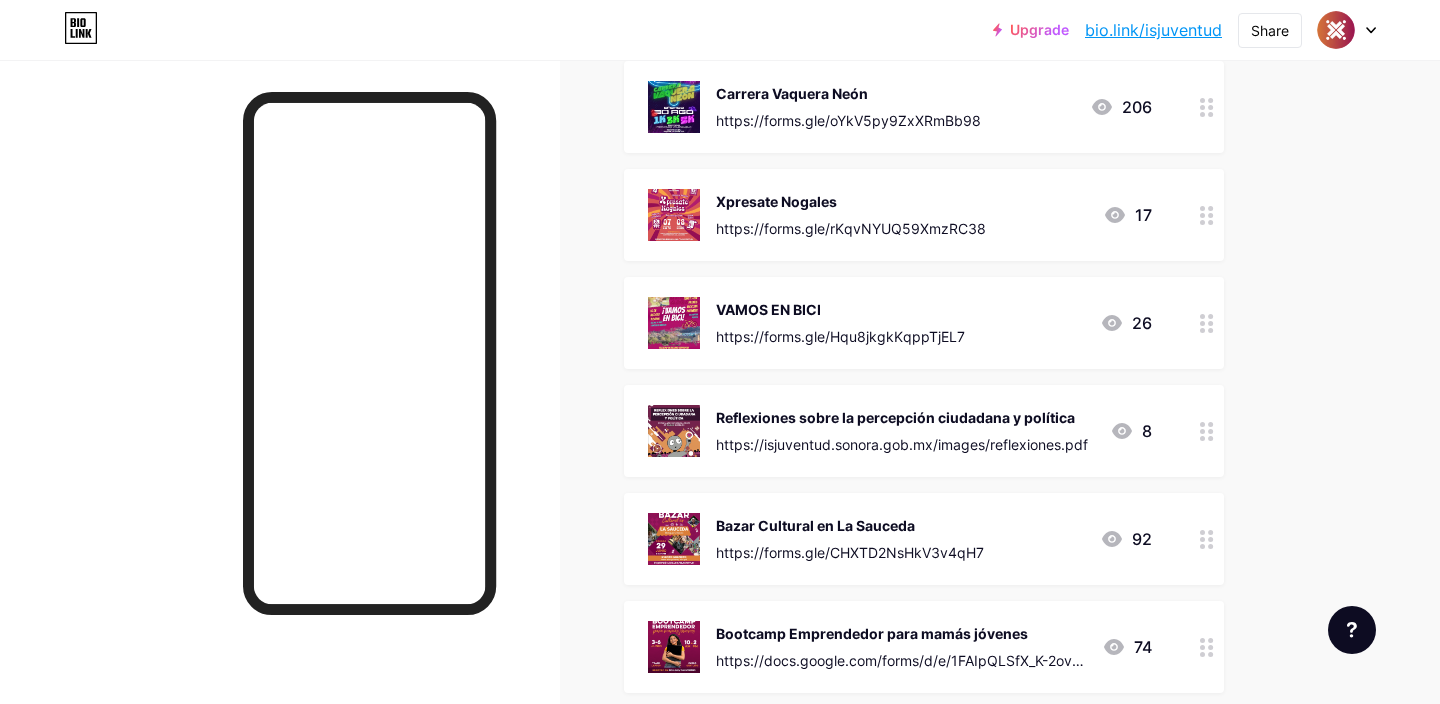 scroll, scrollTop: 642, scrollLeft: 0, axis: vertical 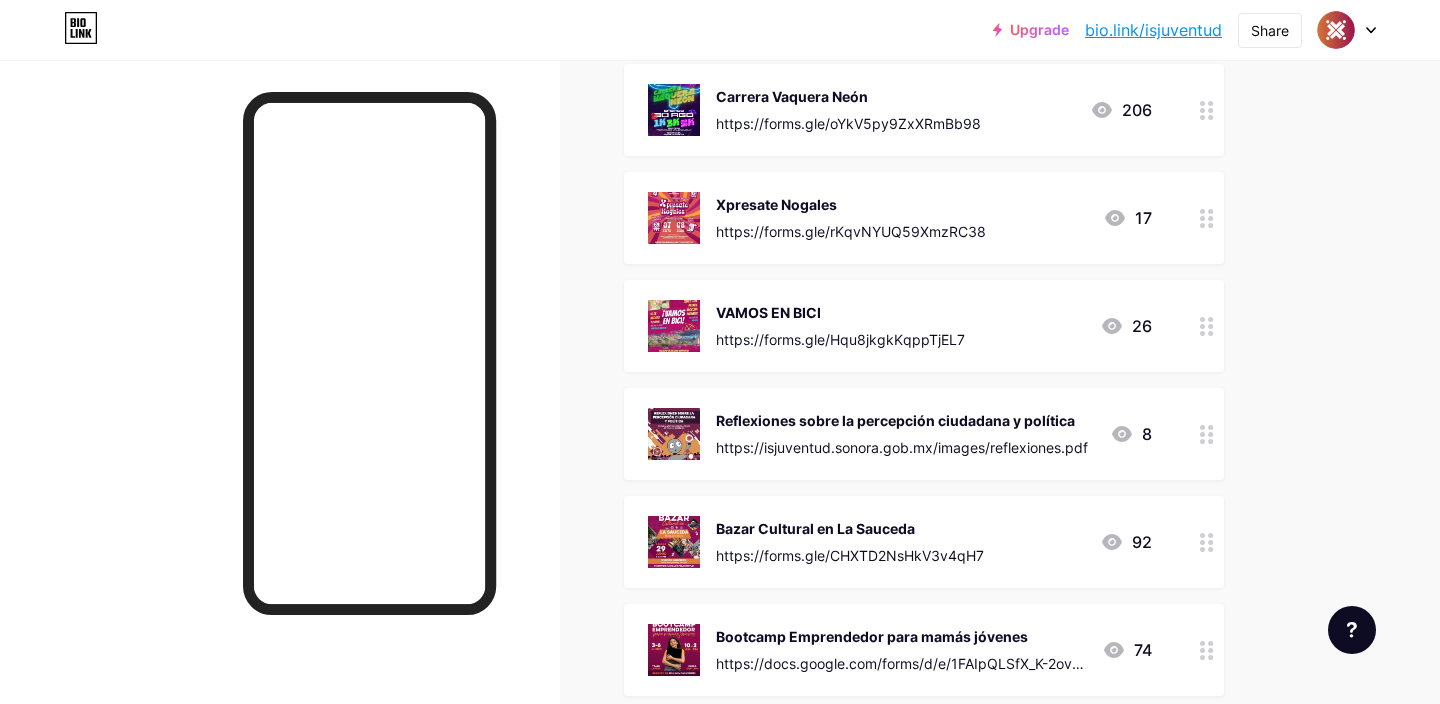 click at bounding box center (1207, 542) 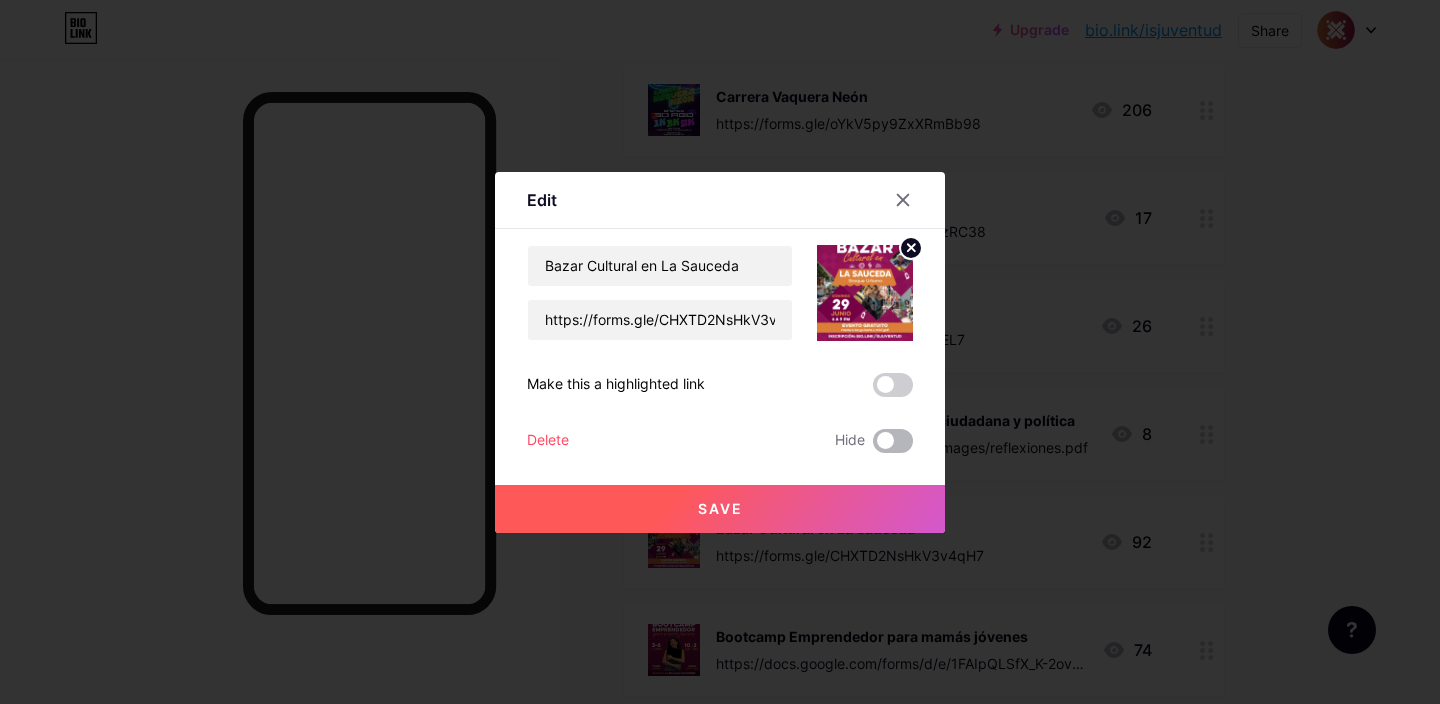 click at bounding box center (893, 441) 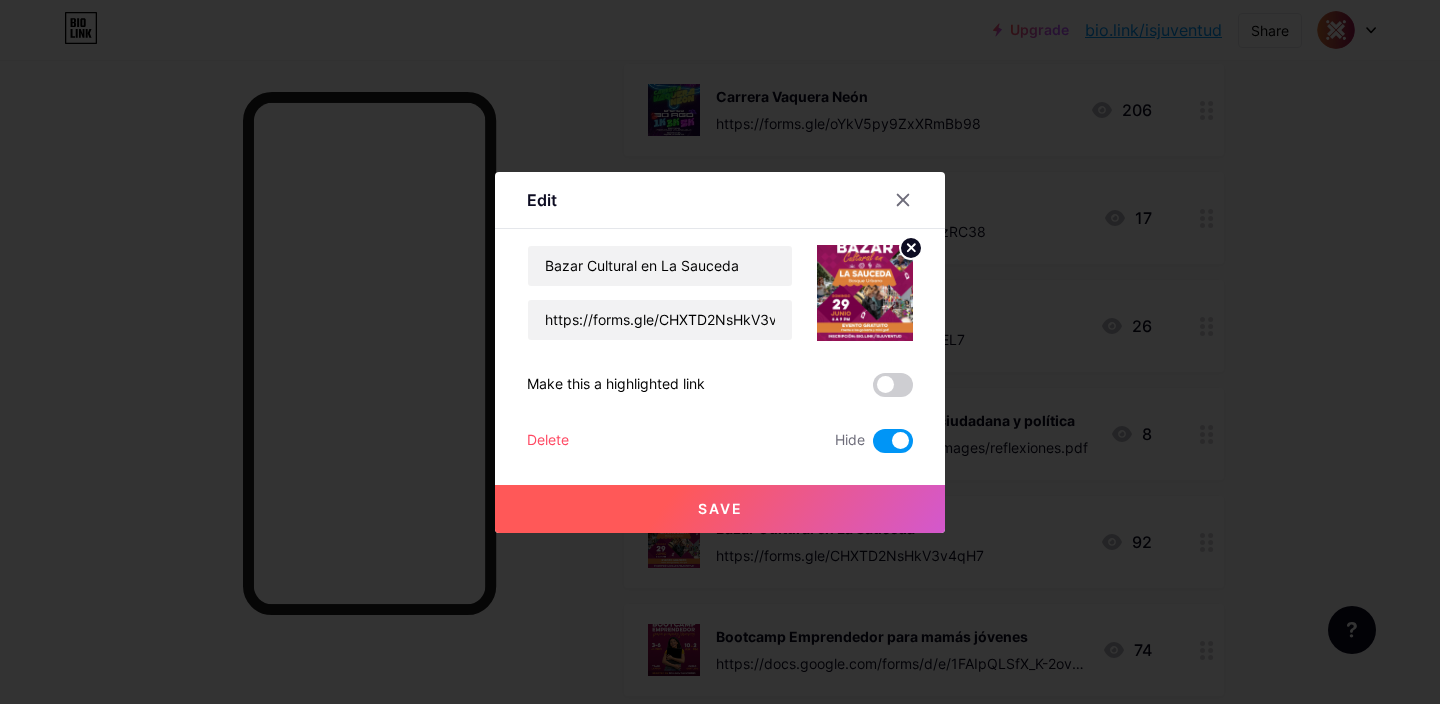click on "Save" at bounding box center [720, 509] 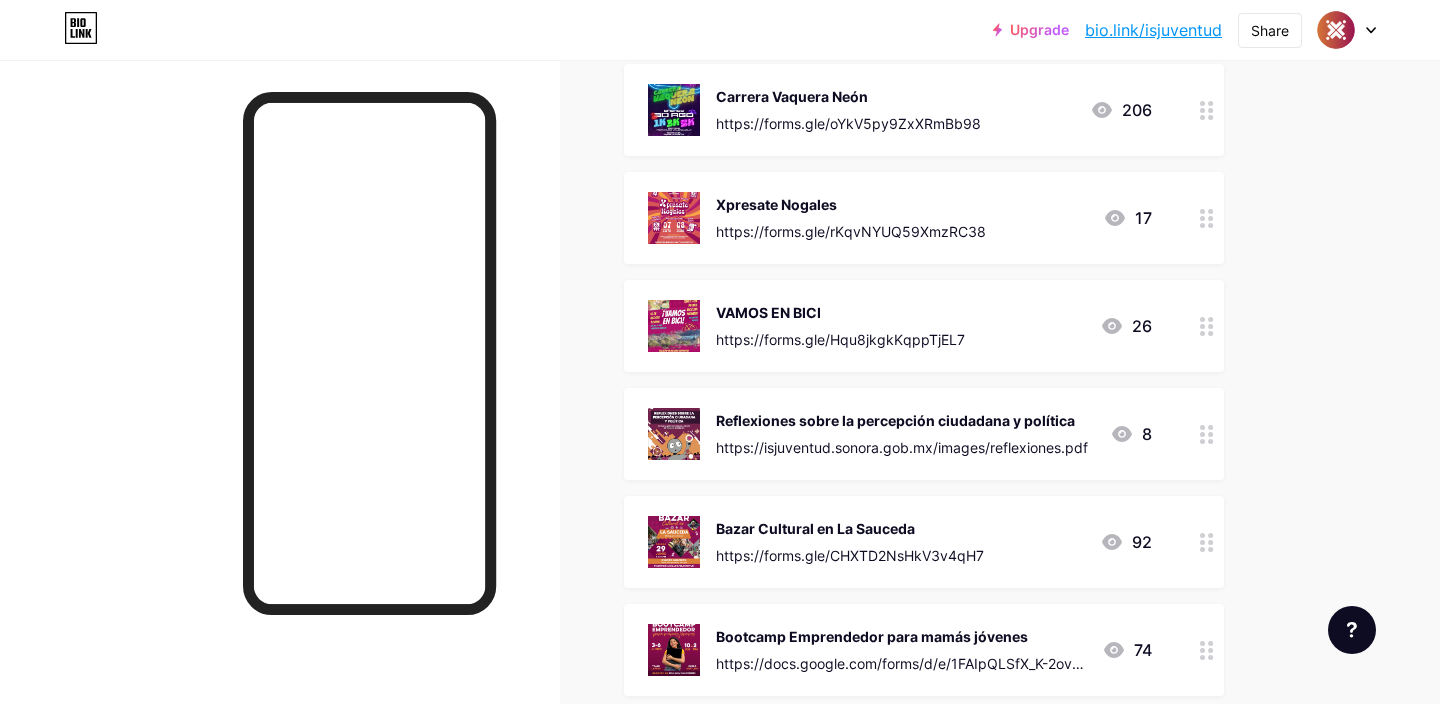 click at bounding box center [1207, 650] 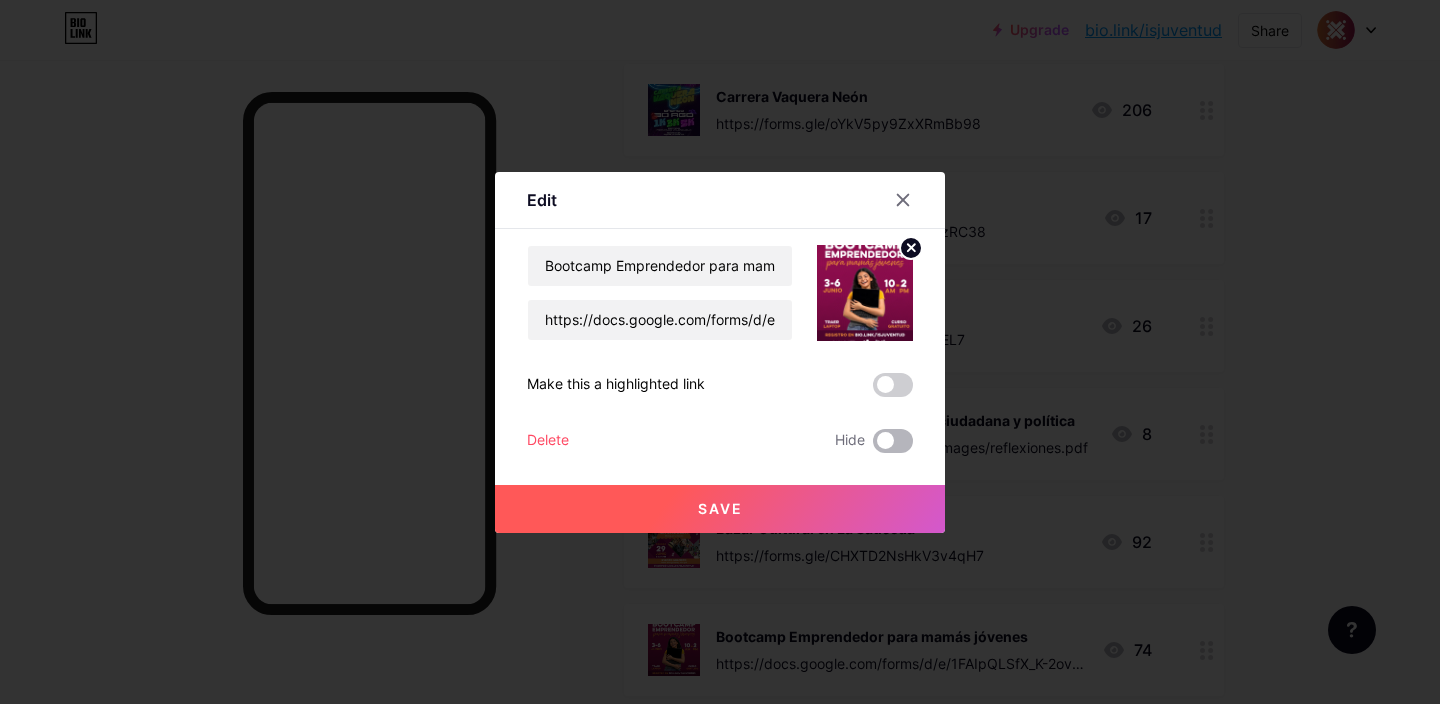 click at bounding box center (893, 441) 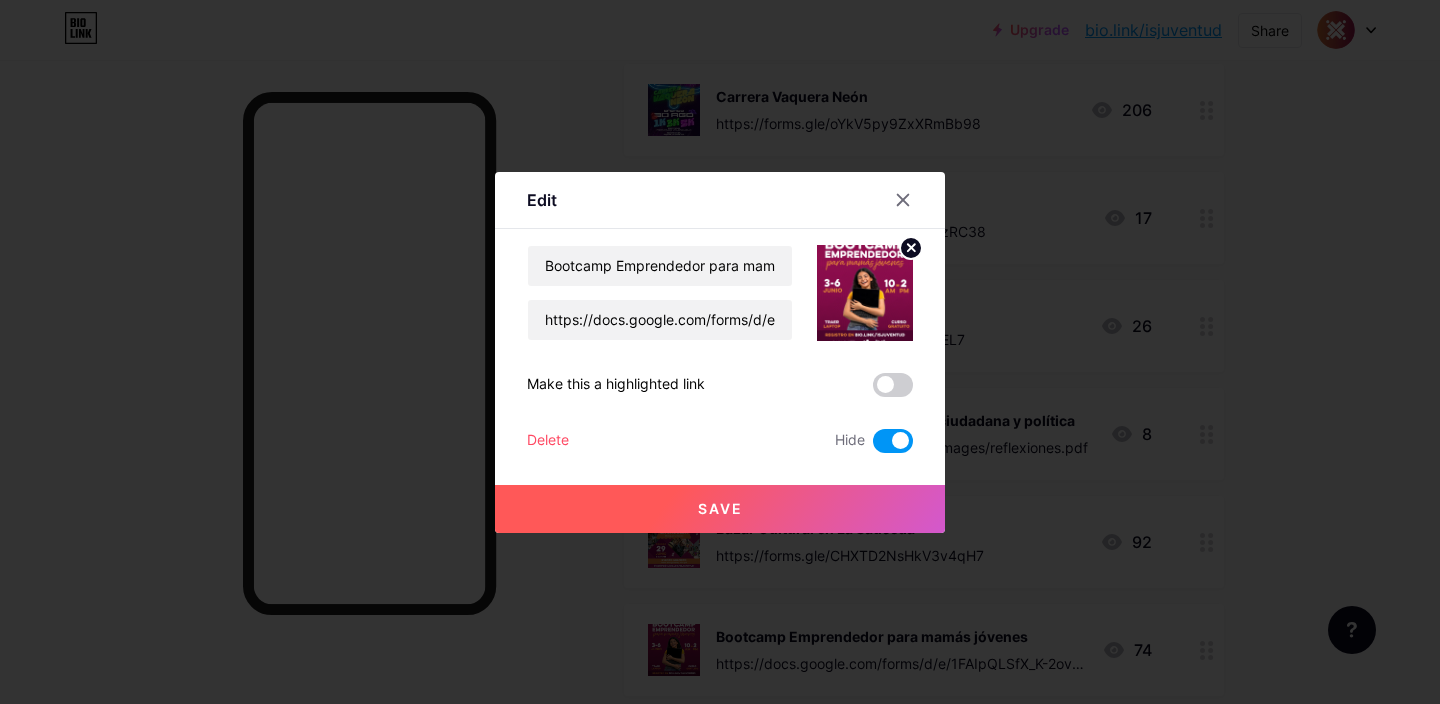 click on "Save" at bounding box center [720, 509] 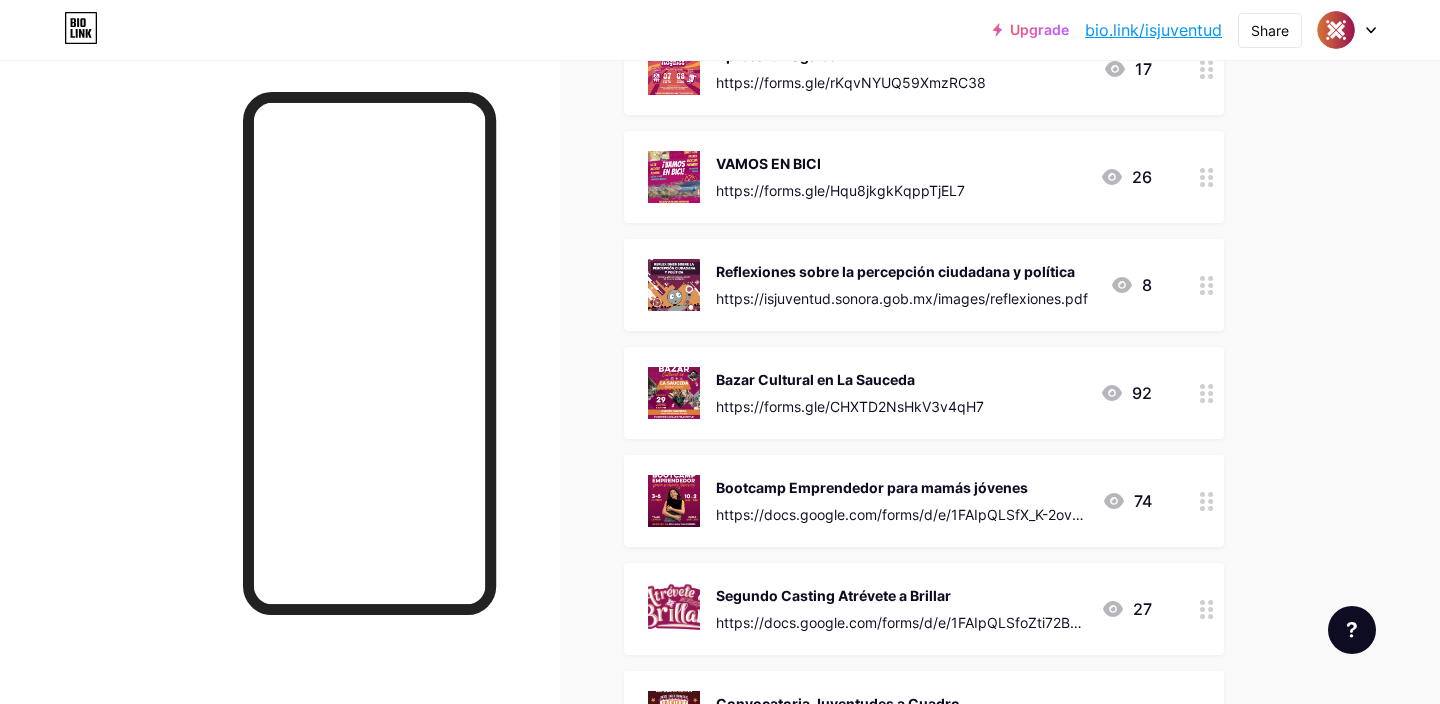 scroll, scrollTop: 810, scrollLeft: 0, axis: vertical 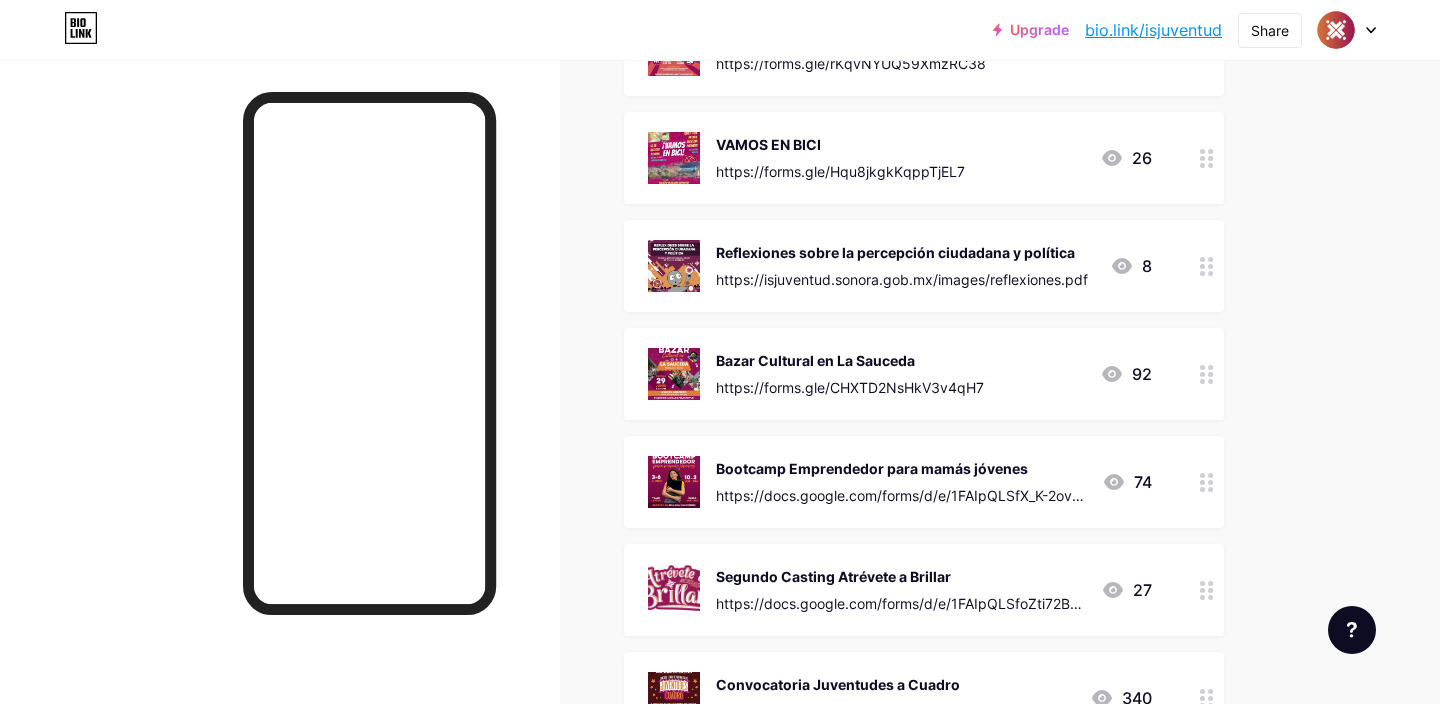 click 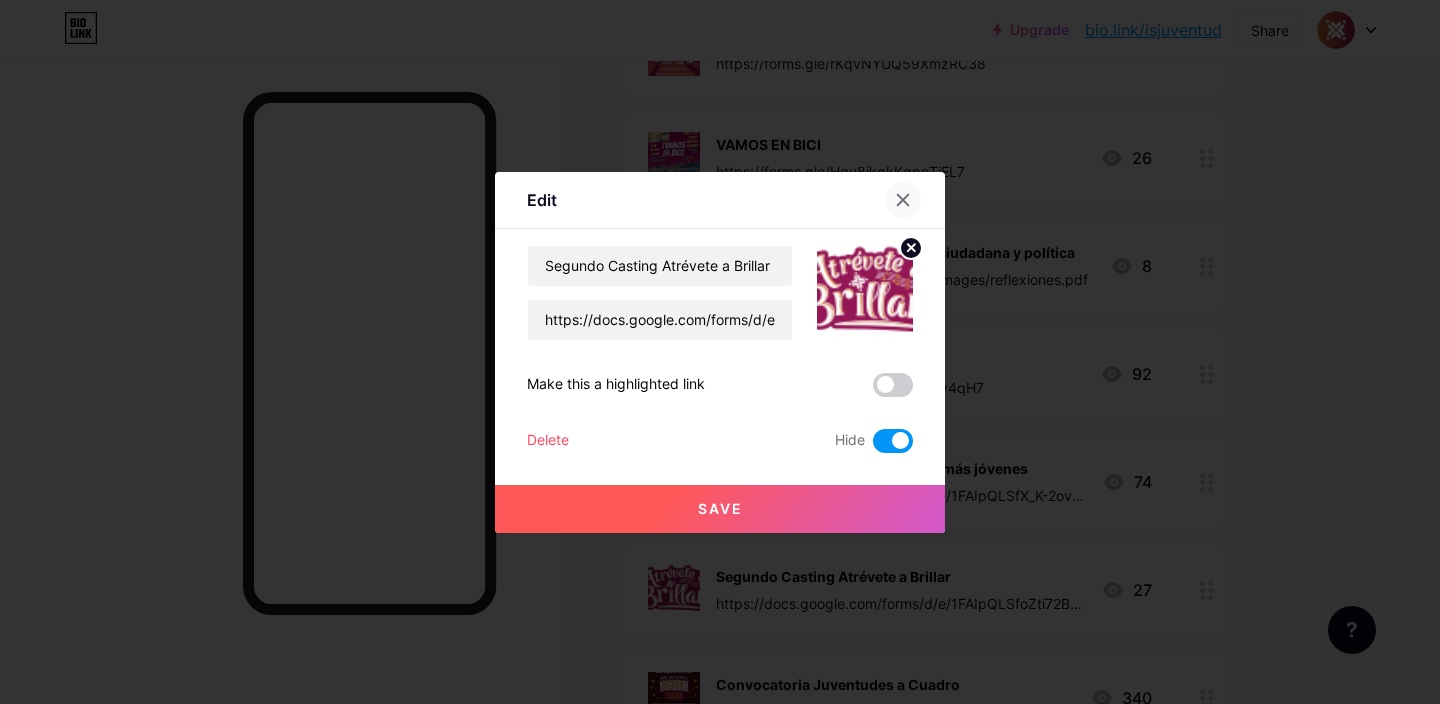click 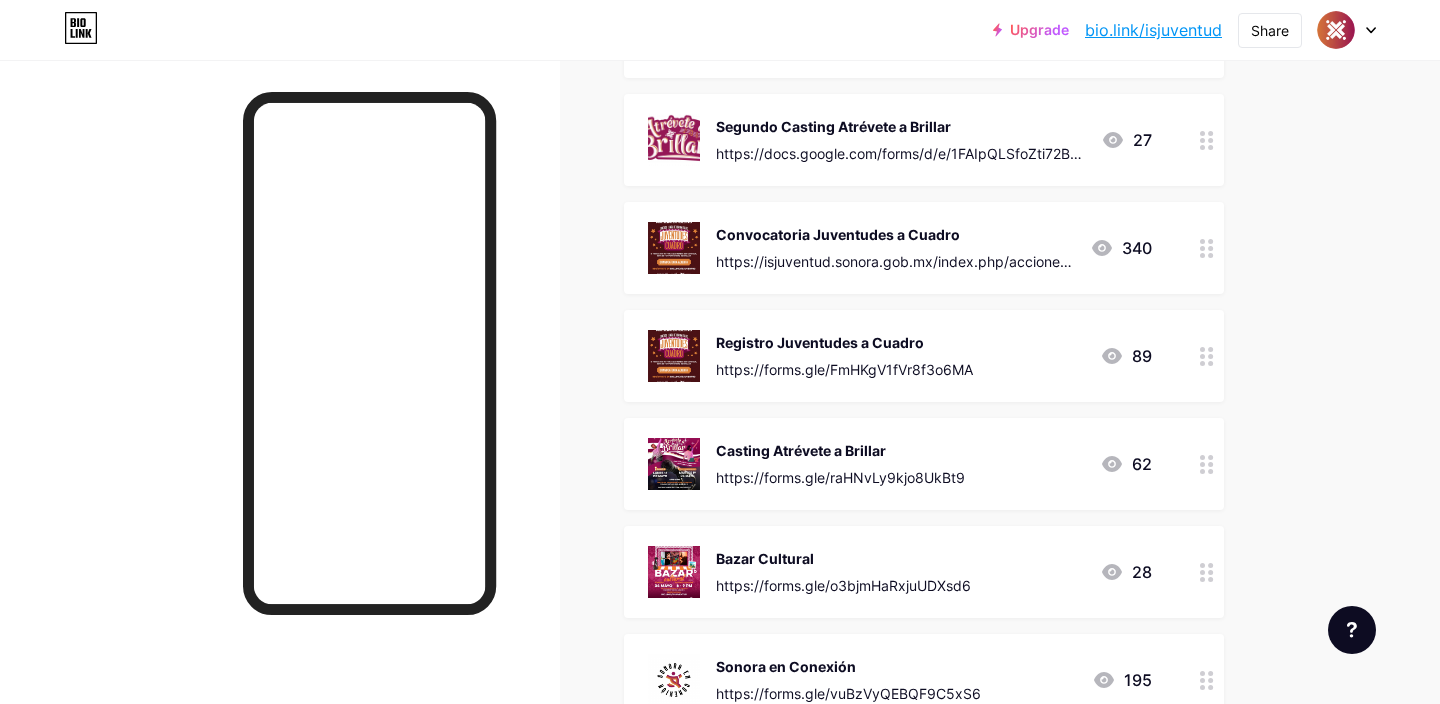 scroll, scrollTop: 1267, scrollLeft: 0, axis: vertical 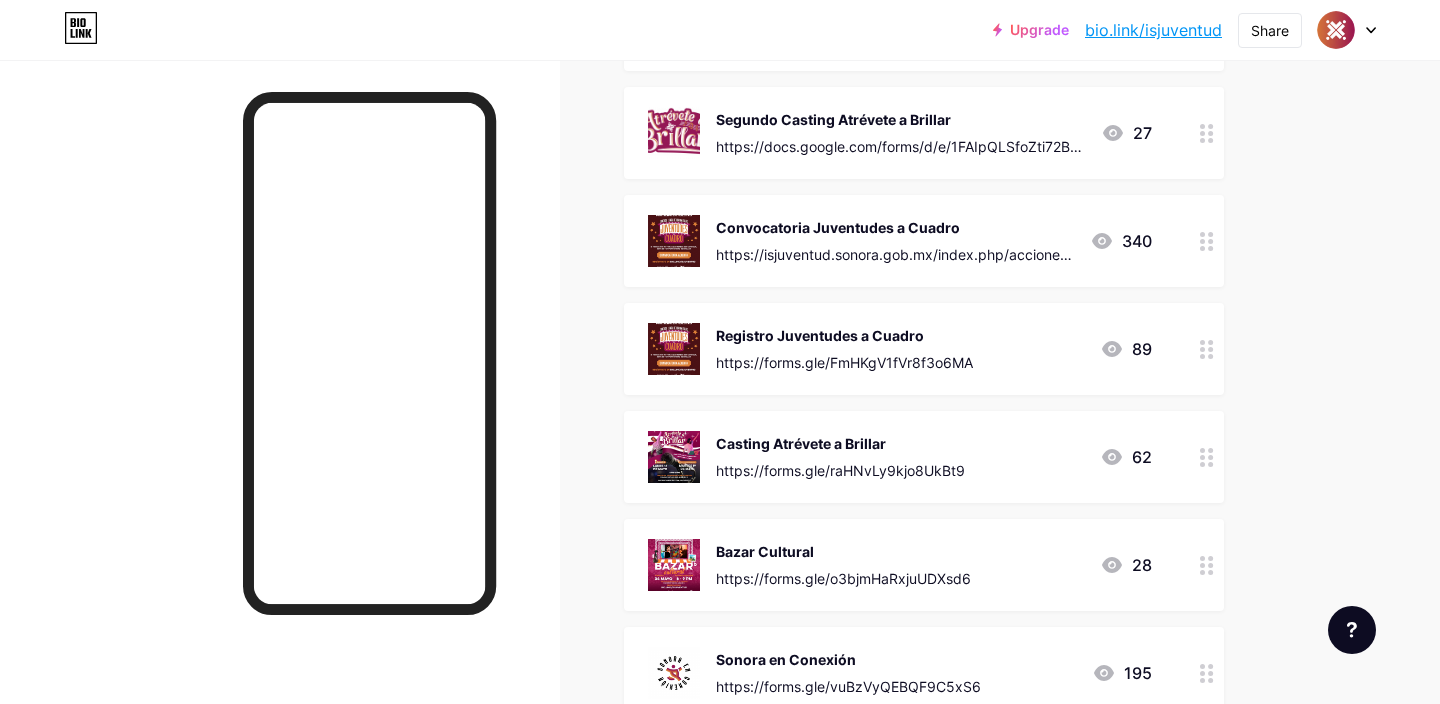 click at bounding box center (1207, 457) 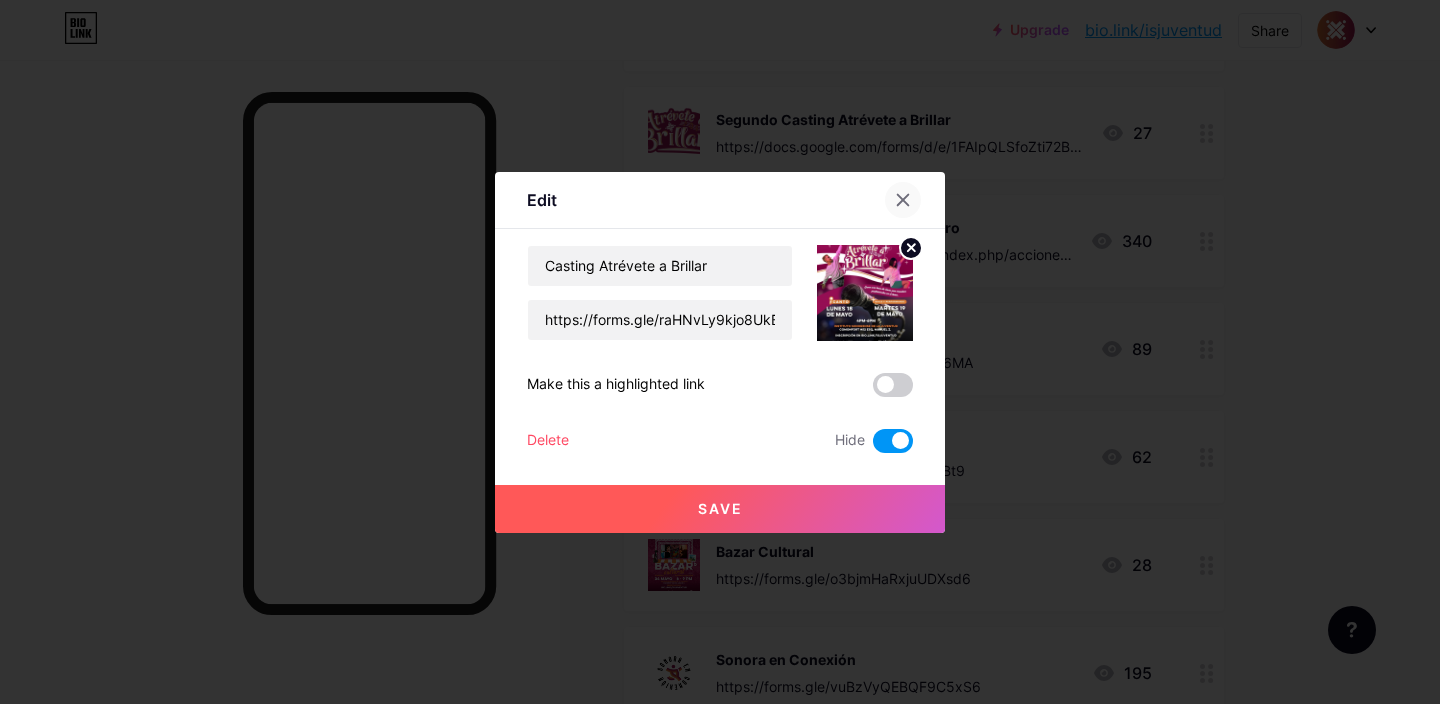 click 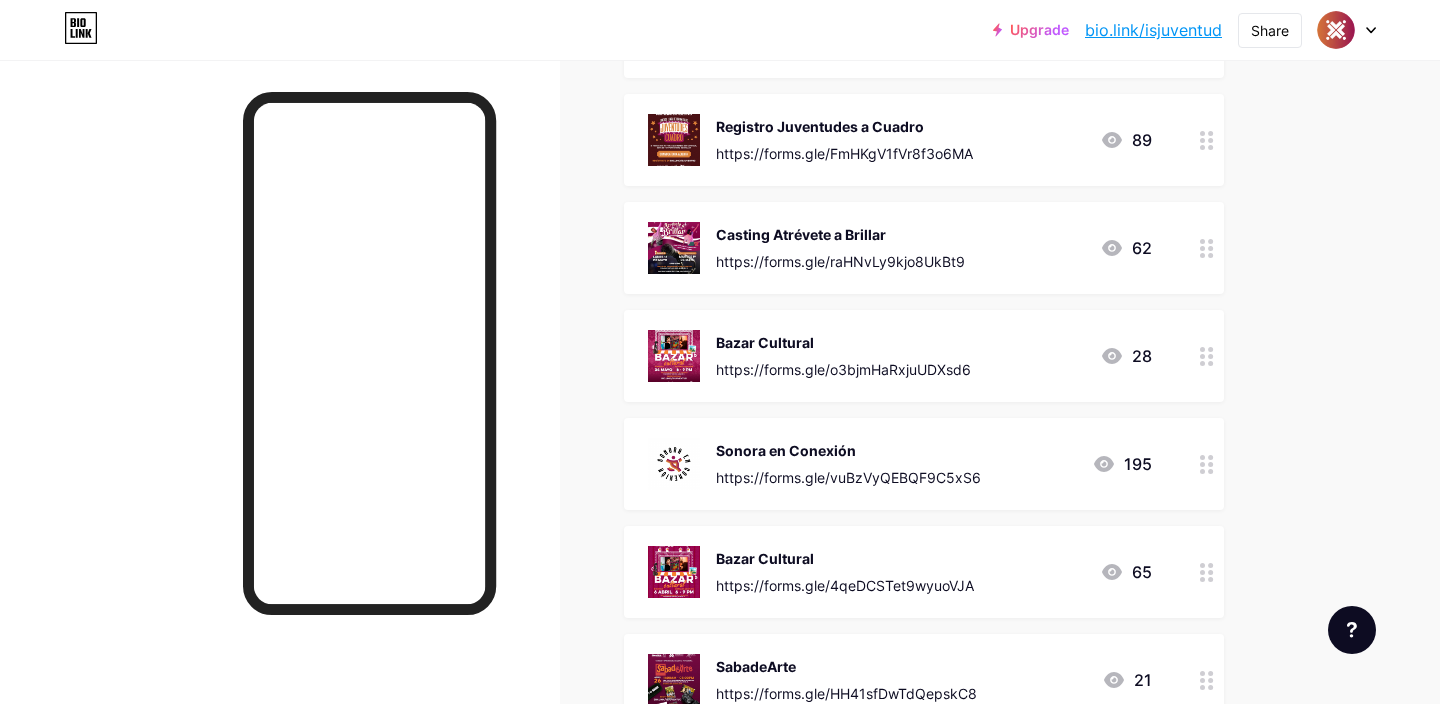 scroll, scrollTop: 1478, scrollLeft: 0, axis: vertical 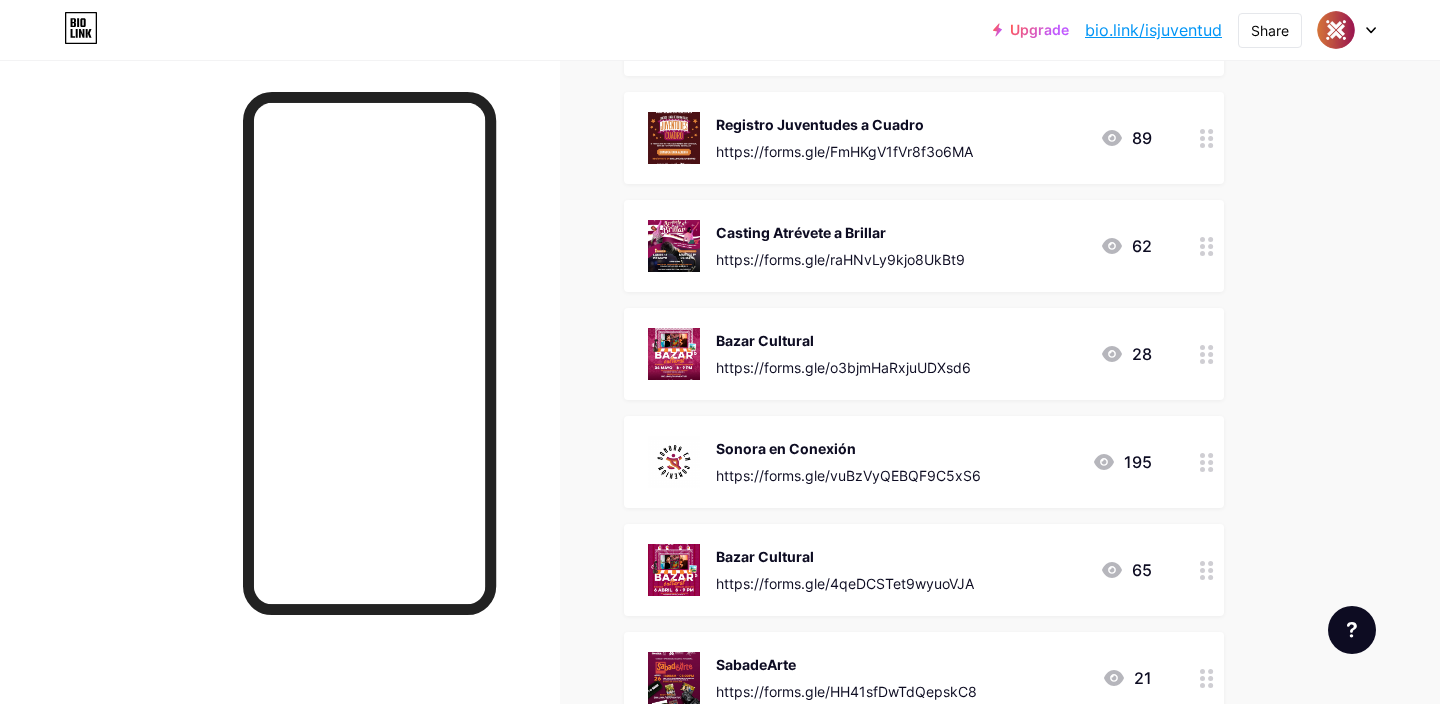click at bounding box center (1207, 354) 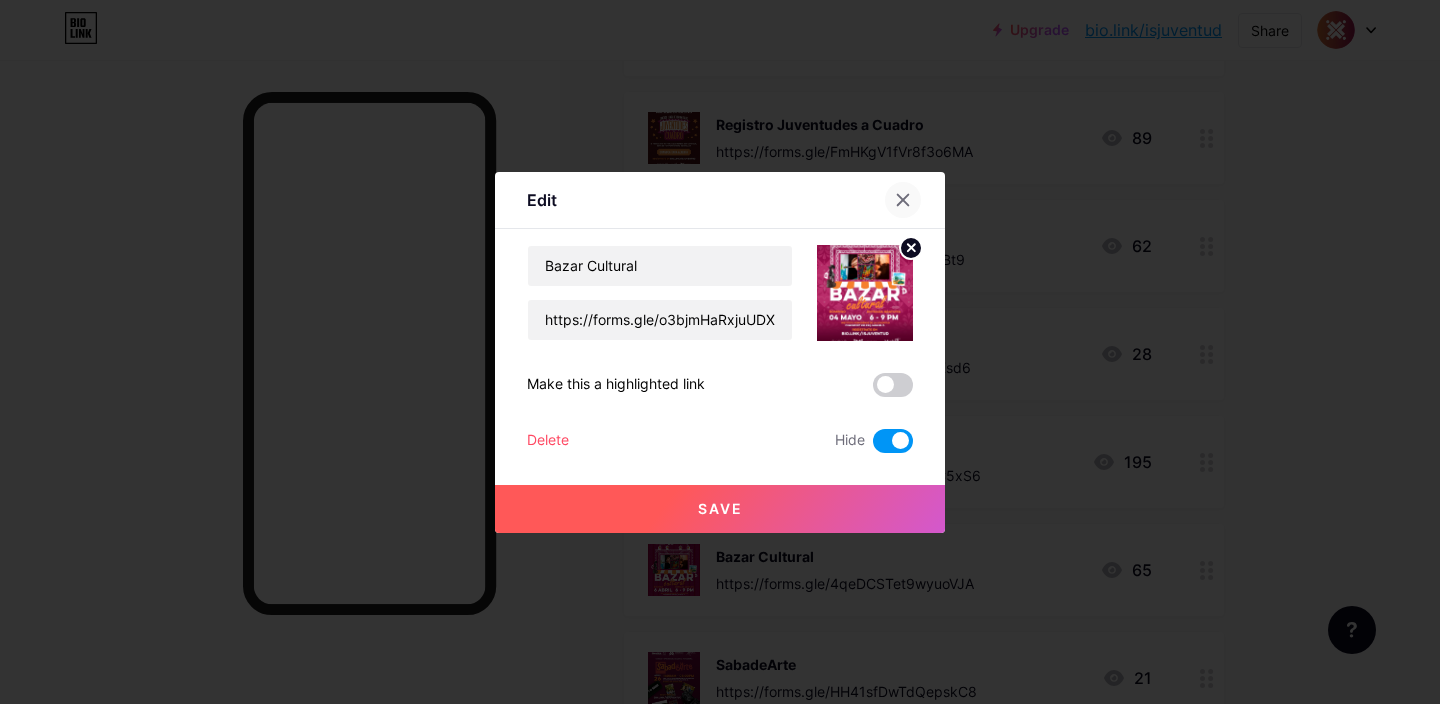 click 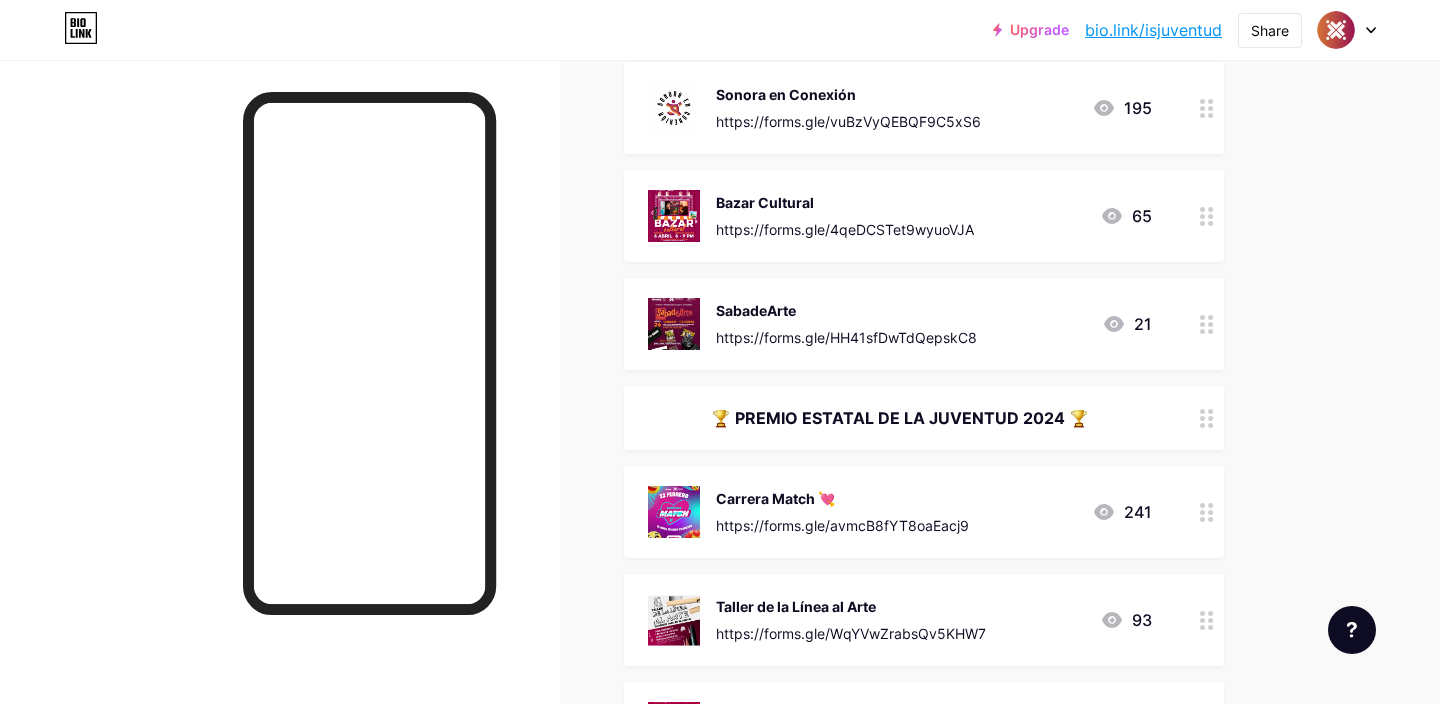 scroll, scrollTop: 1880, scrollLeft: 0, axis: vertical 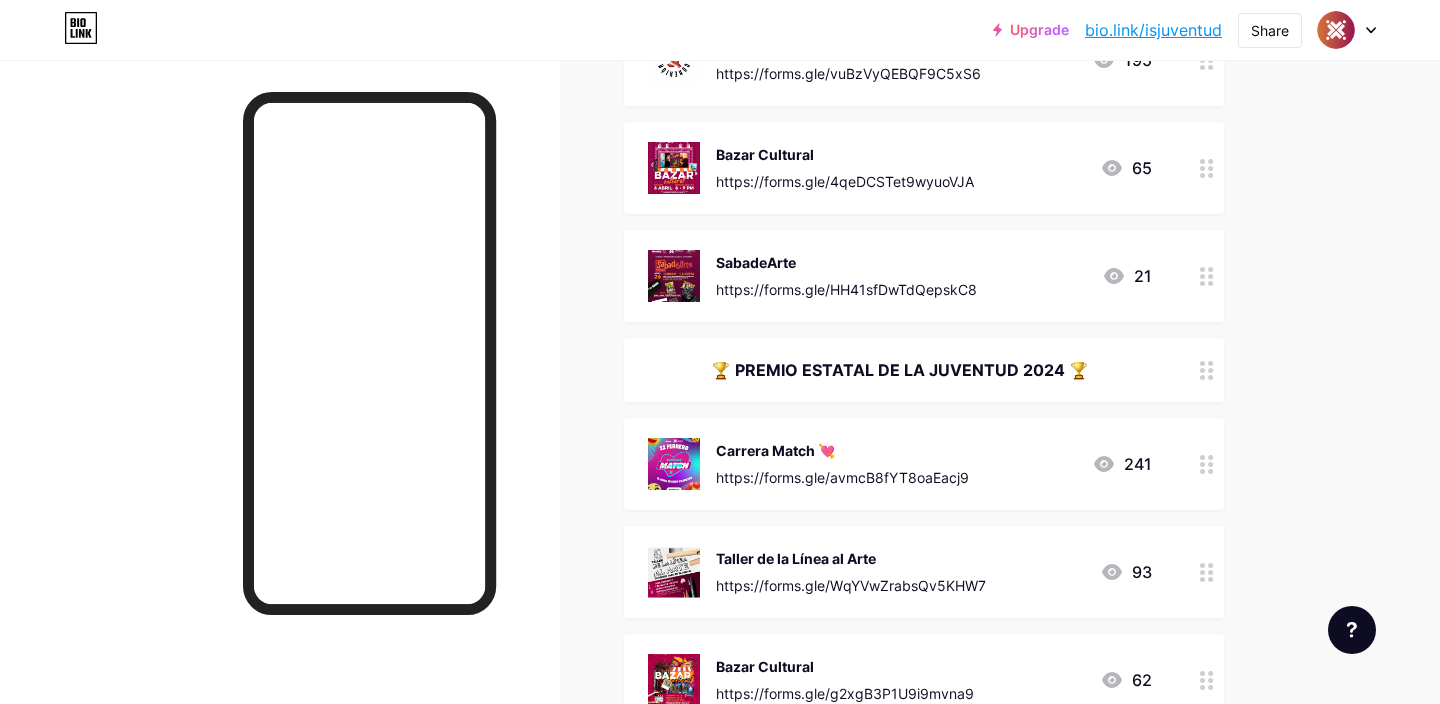 click 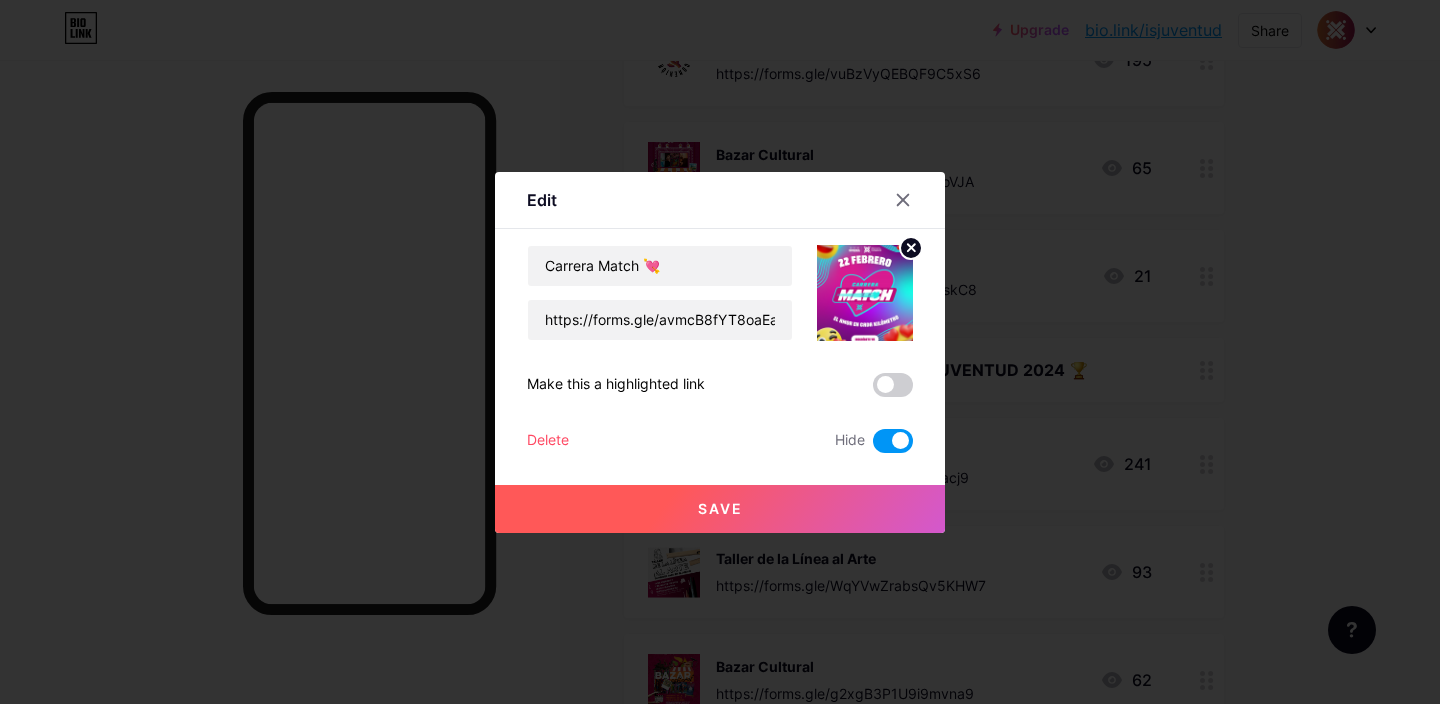 click at bounding box center (720, 352) 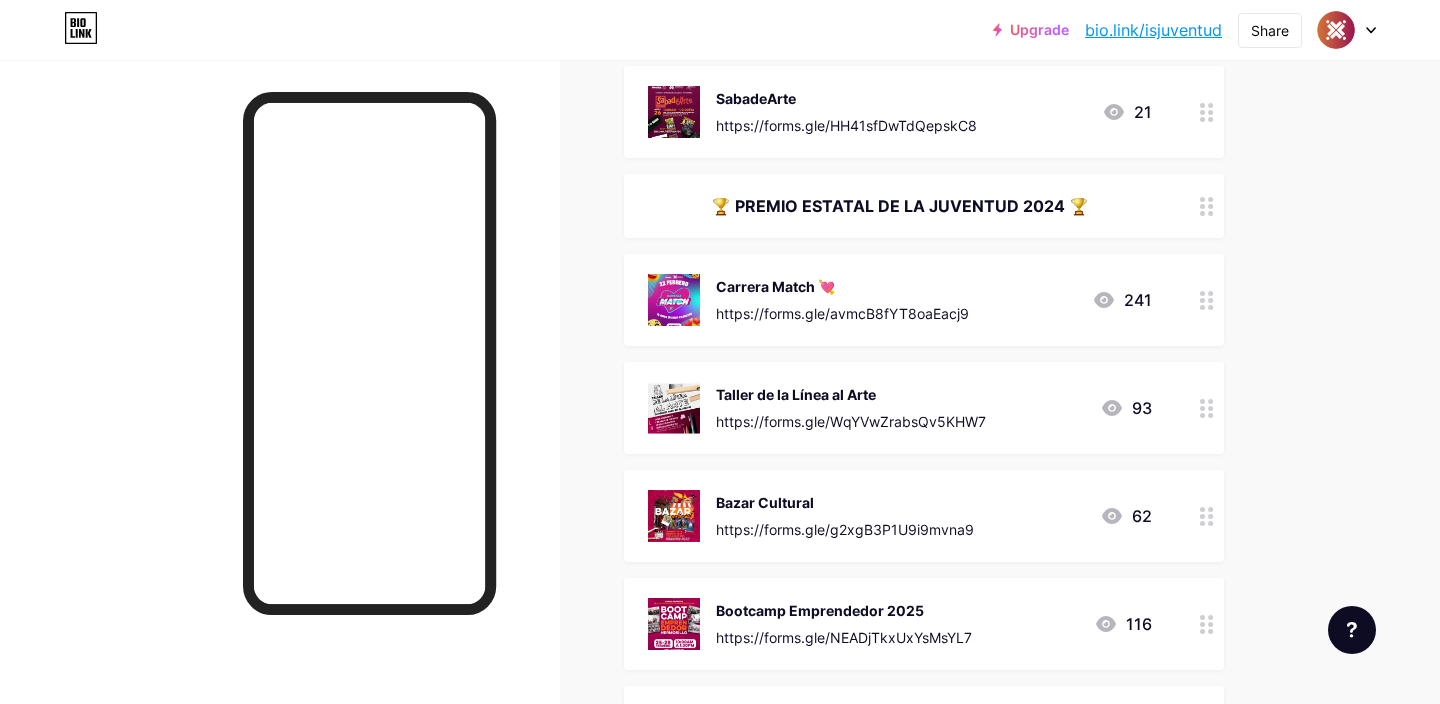 scroll, scrollTop: 2048, scrollLeft: 0, axis: vertical 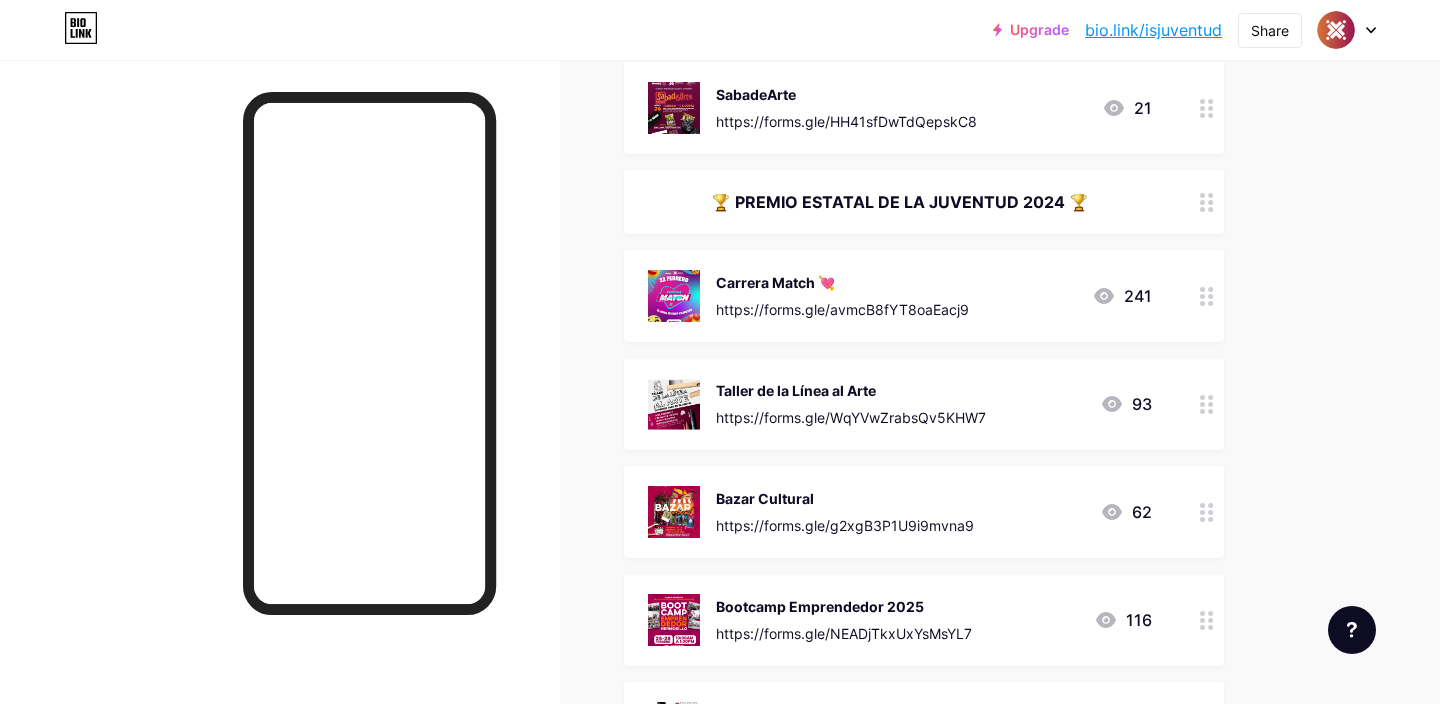 click at bounding box center (1207, 202) 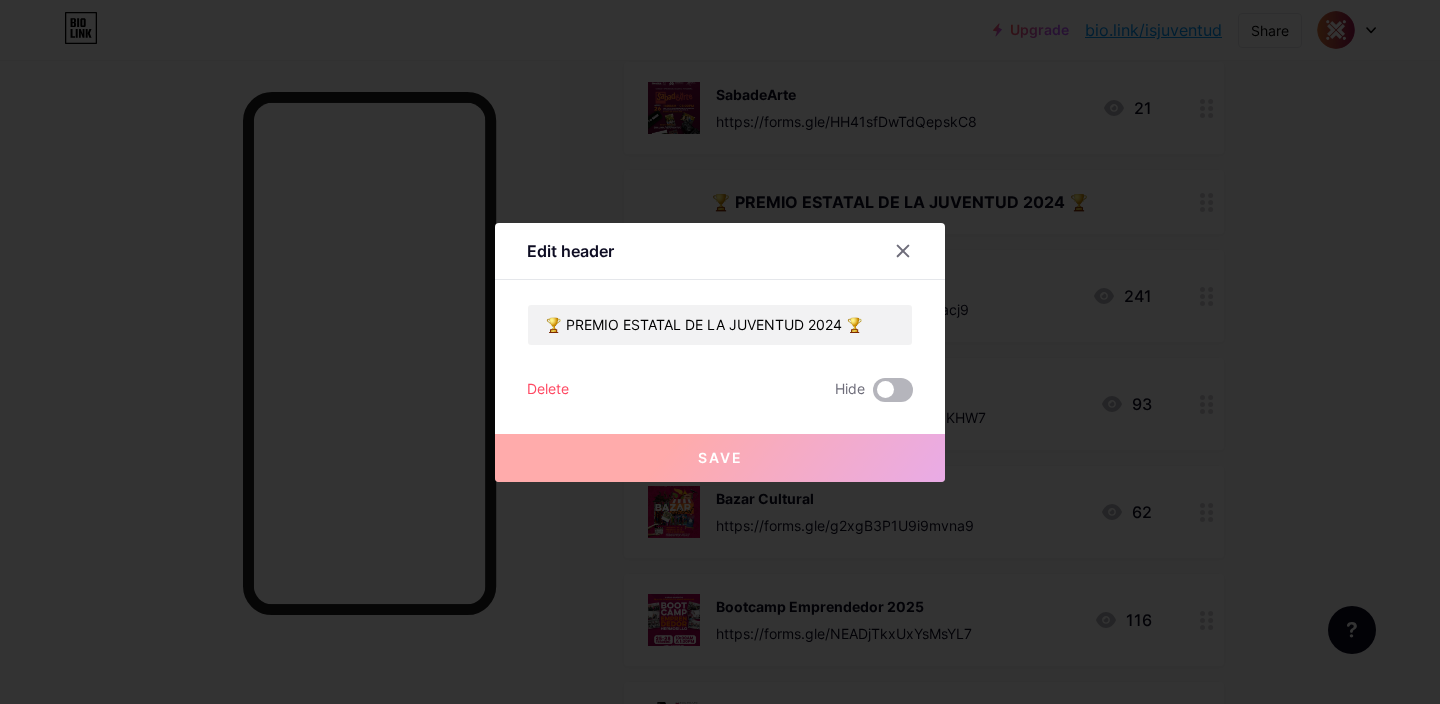 click at bounding box center (893, 390) 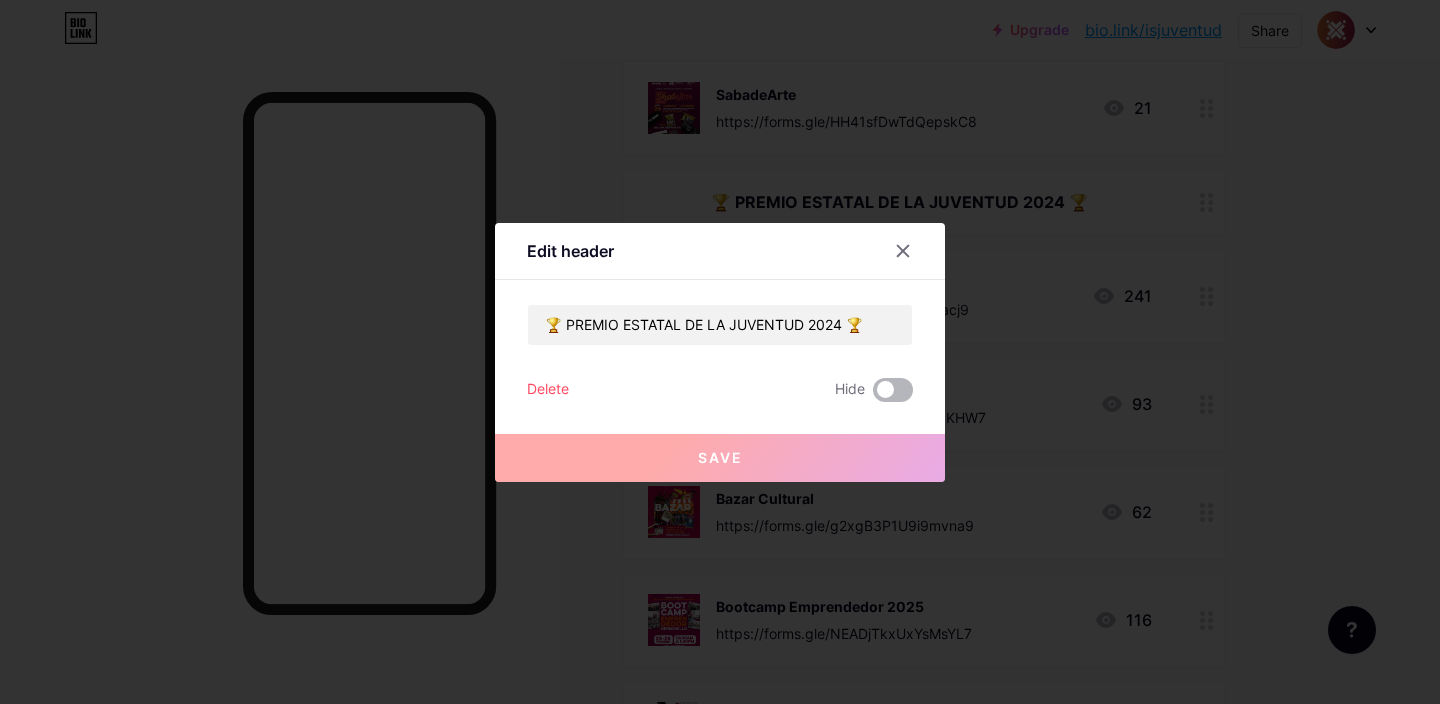 click at bounding box center [873, 395] 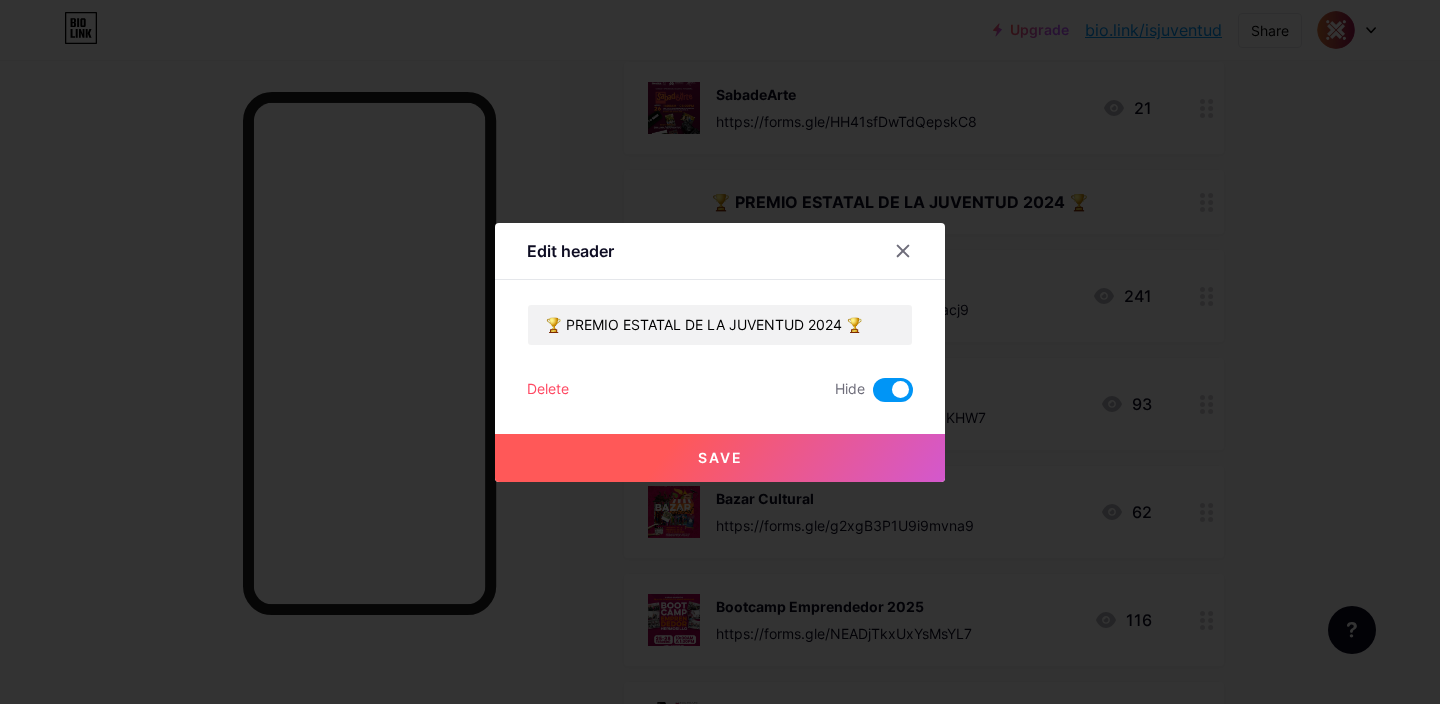 click on "Save" at bounding box center [720, 458] 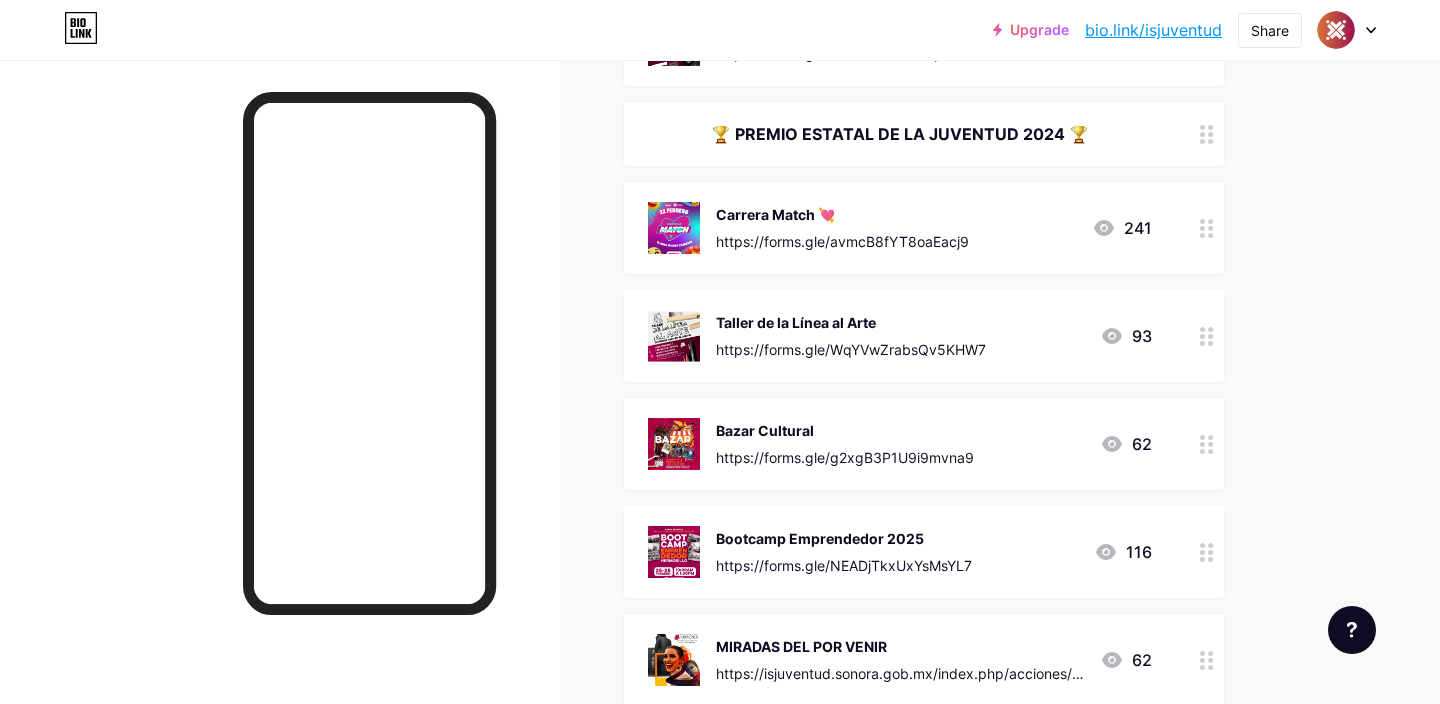 scroll, scrollTop: 2145, scrollLeft: 0, axis: vertical 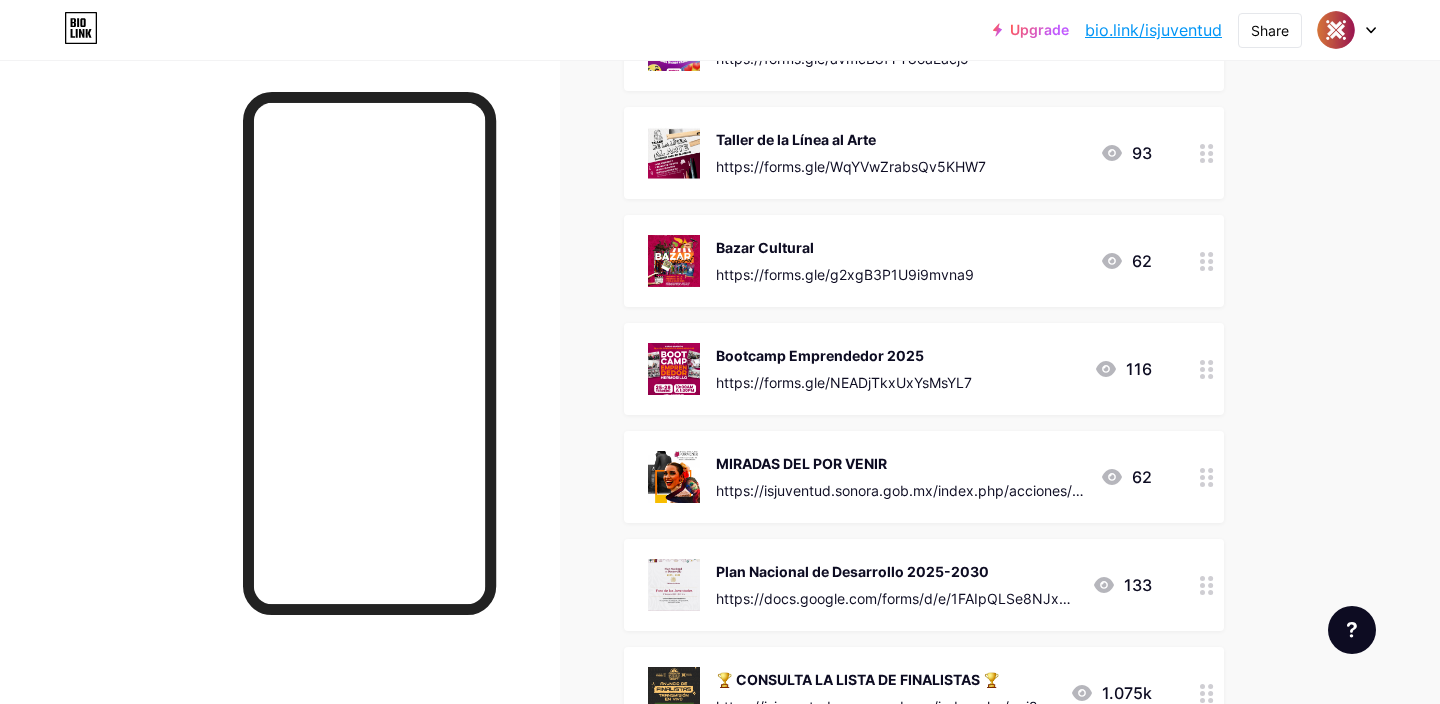 drag, startPoint x: 1191, startPoint y: 485, endPoint x: 1183, endPoint y: 0, distance: 485.06598 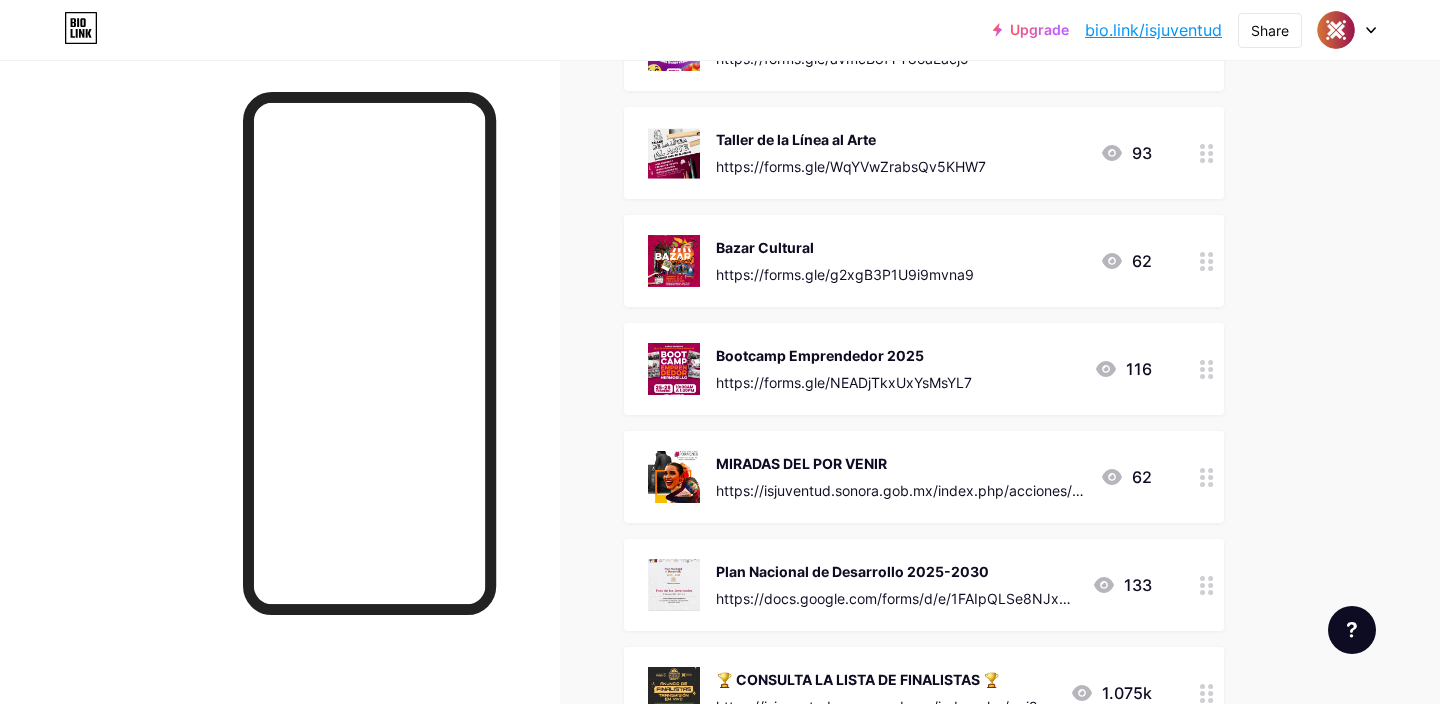 type 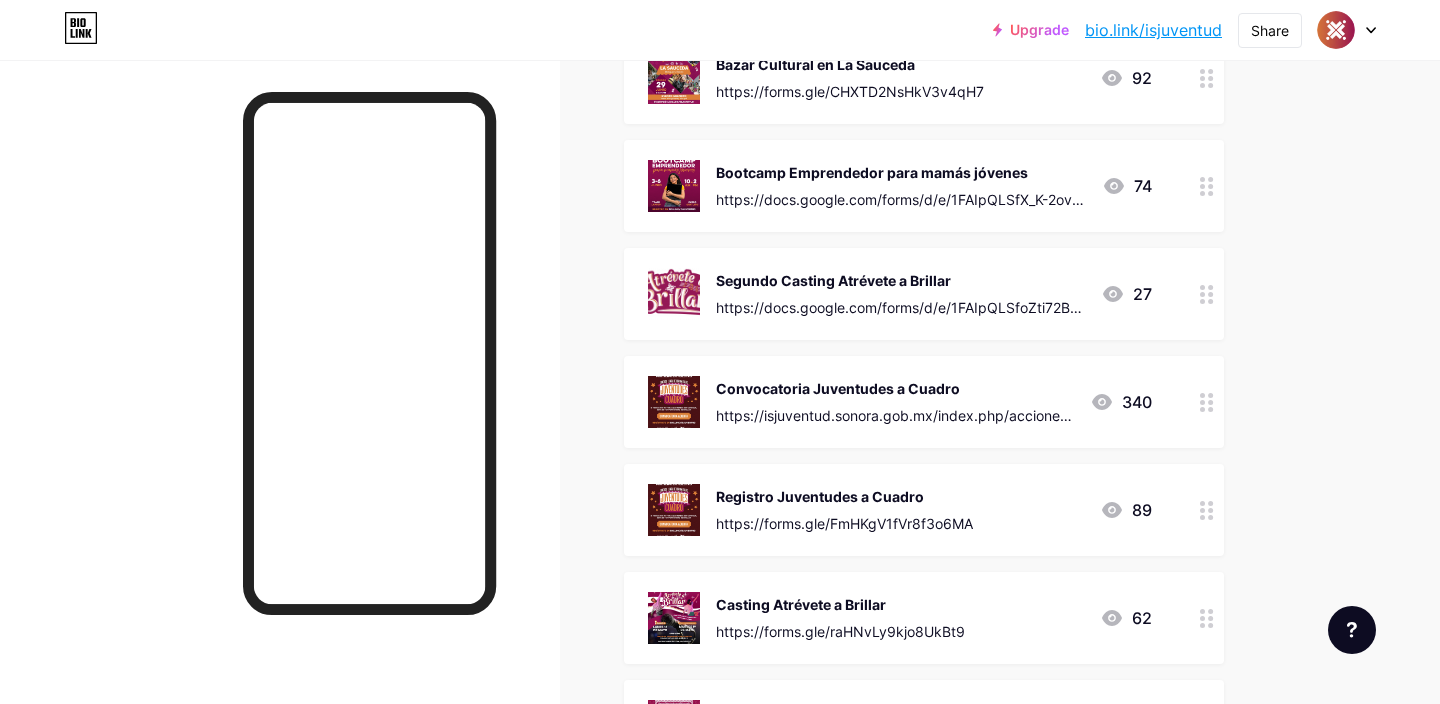 scroll, scrollTop: 0, scrollLeft: 0, axis: both 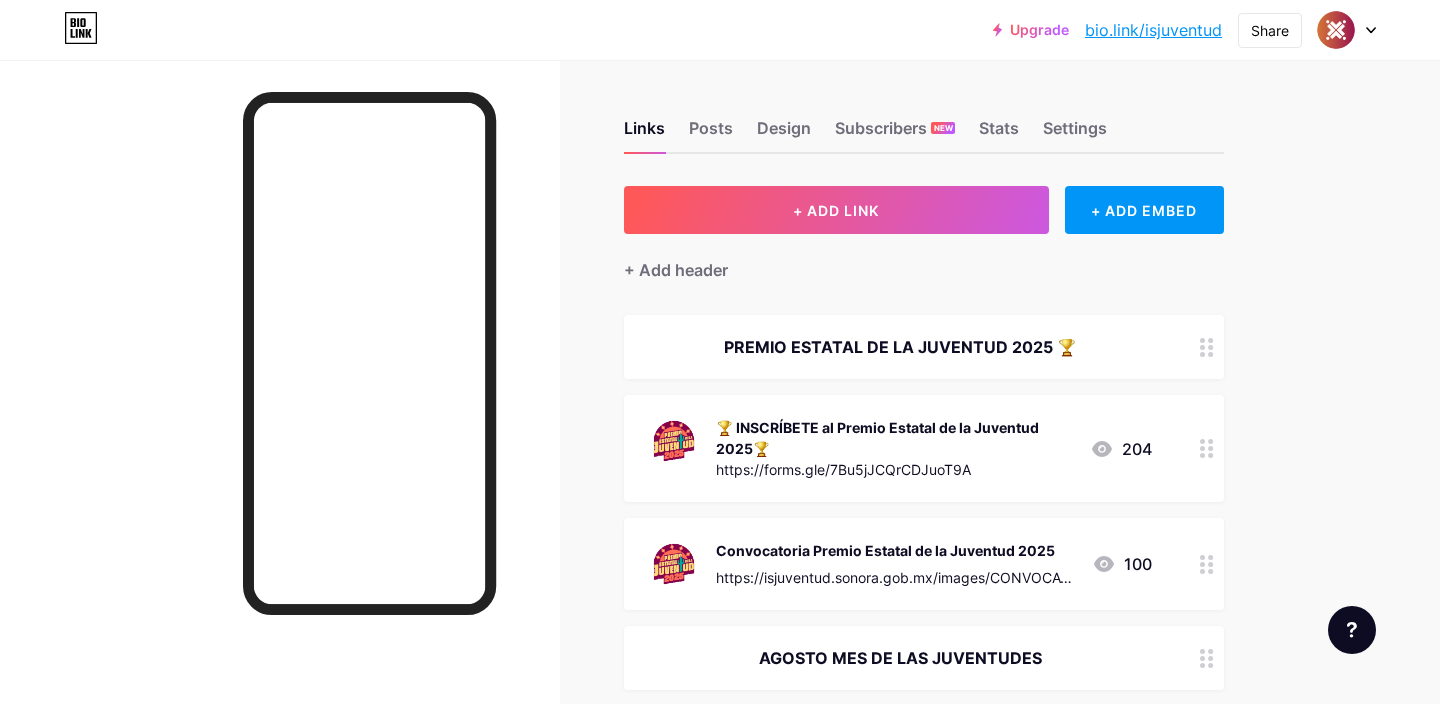 drag, startPoint x: 1196, startPoint y: 477, endPoint x: 971, endPoint y: 24, distance: 505.80035 